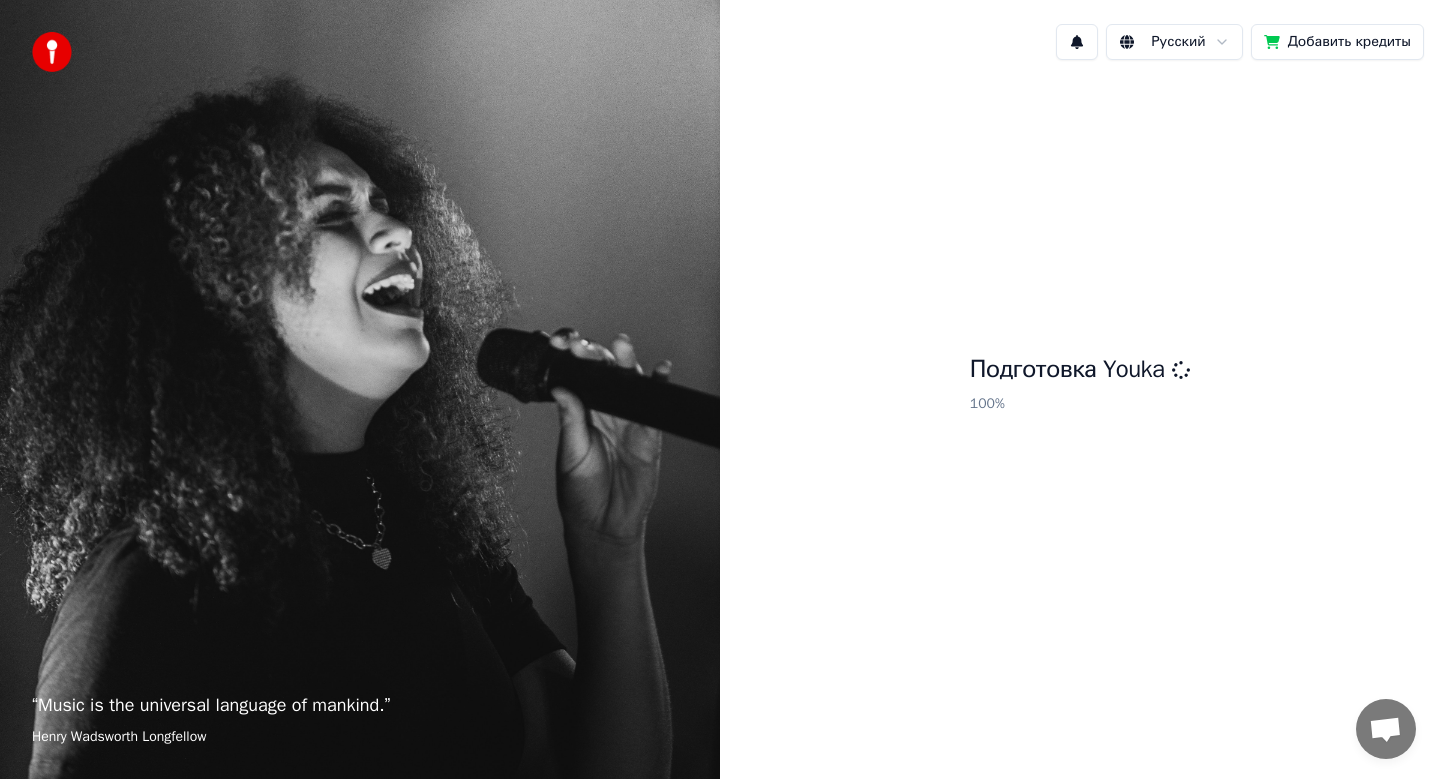 scroll, scrollTop: 0, scrollLeft: 0, axis: both 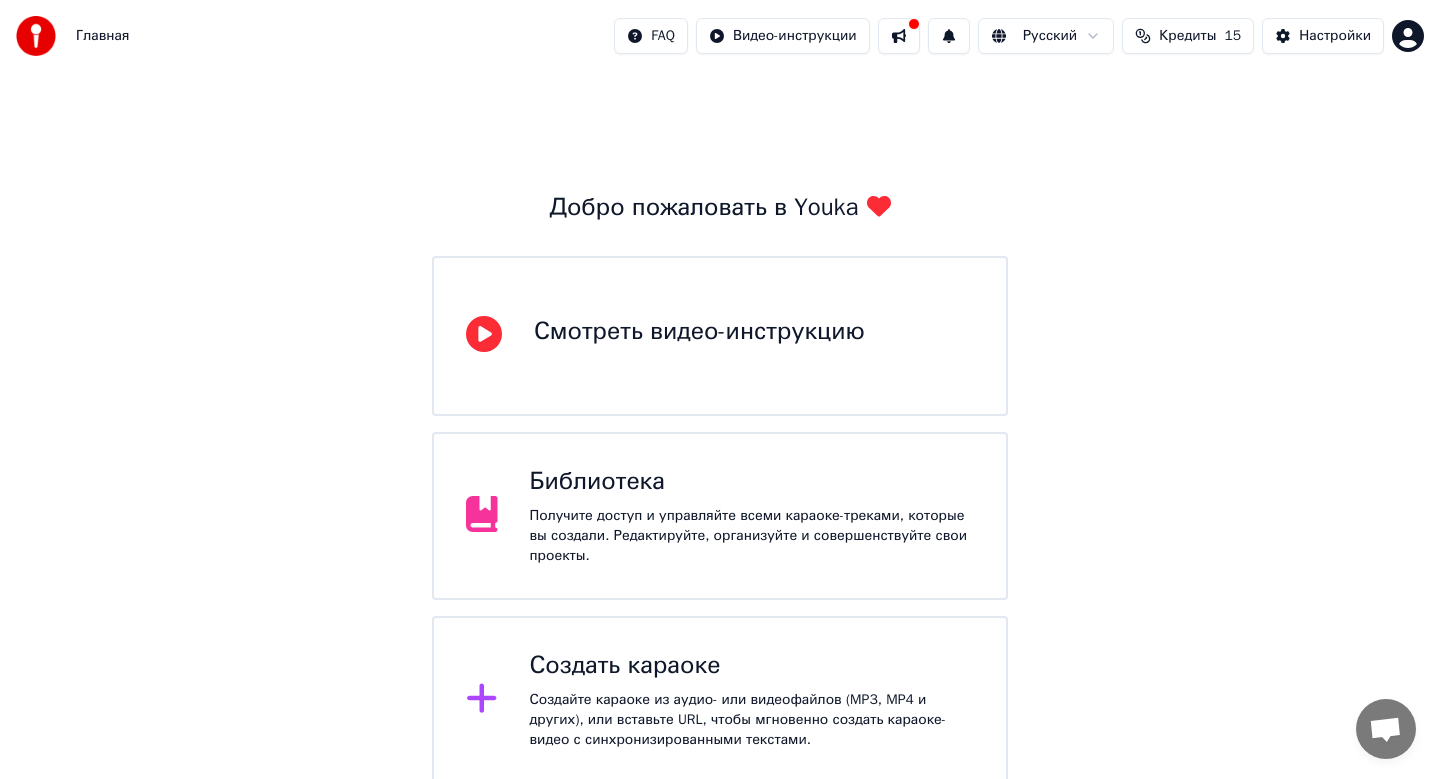 click on "Создать караоке" at bounding box center (752, 666) 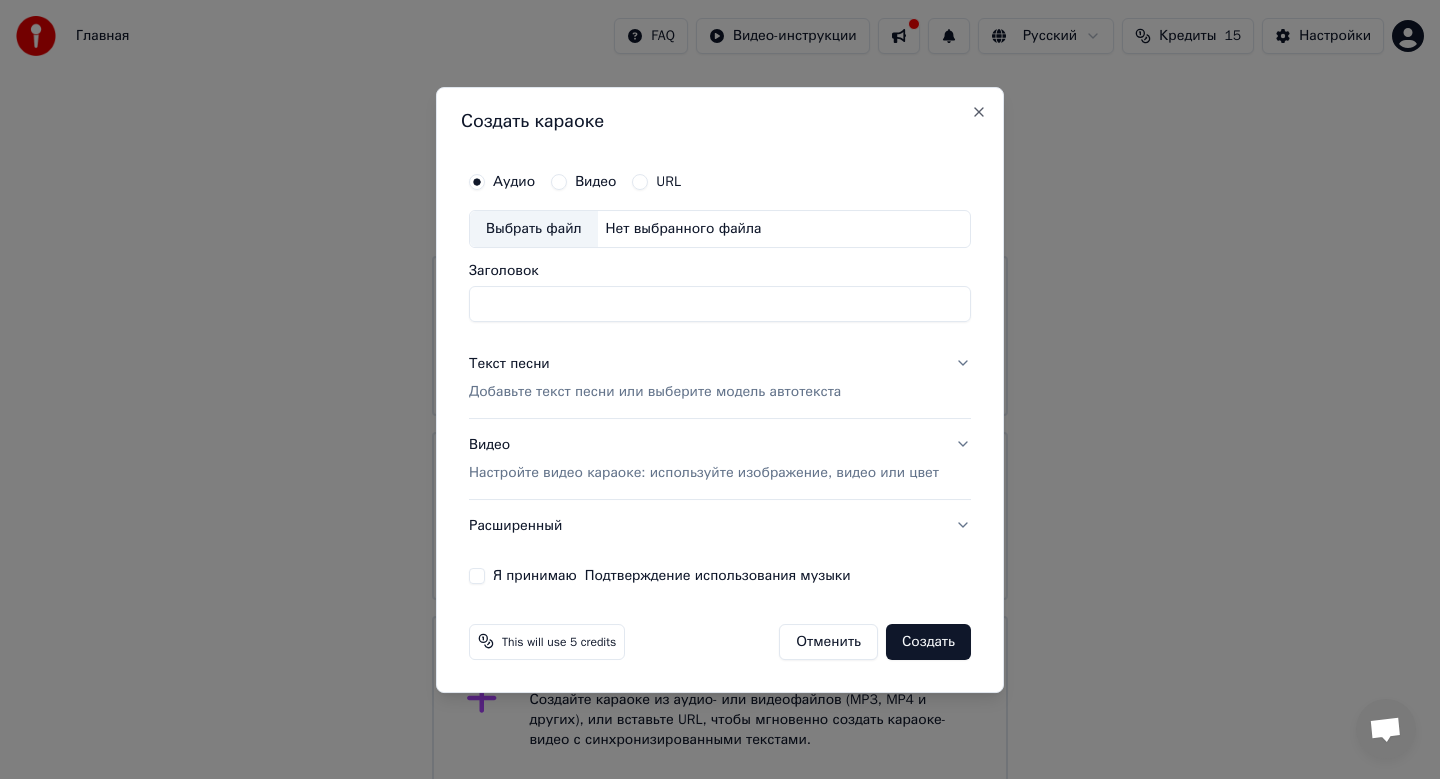 click on "Выбрать файл" at bounding box center [534, 229] 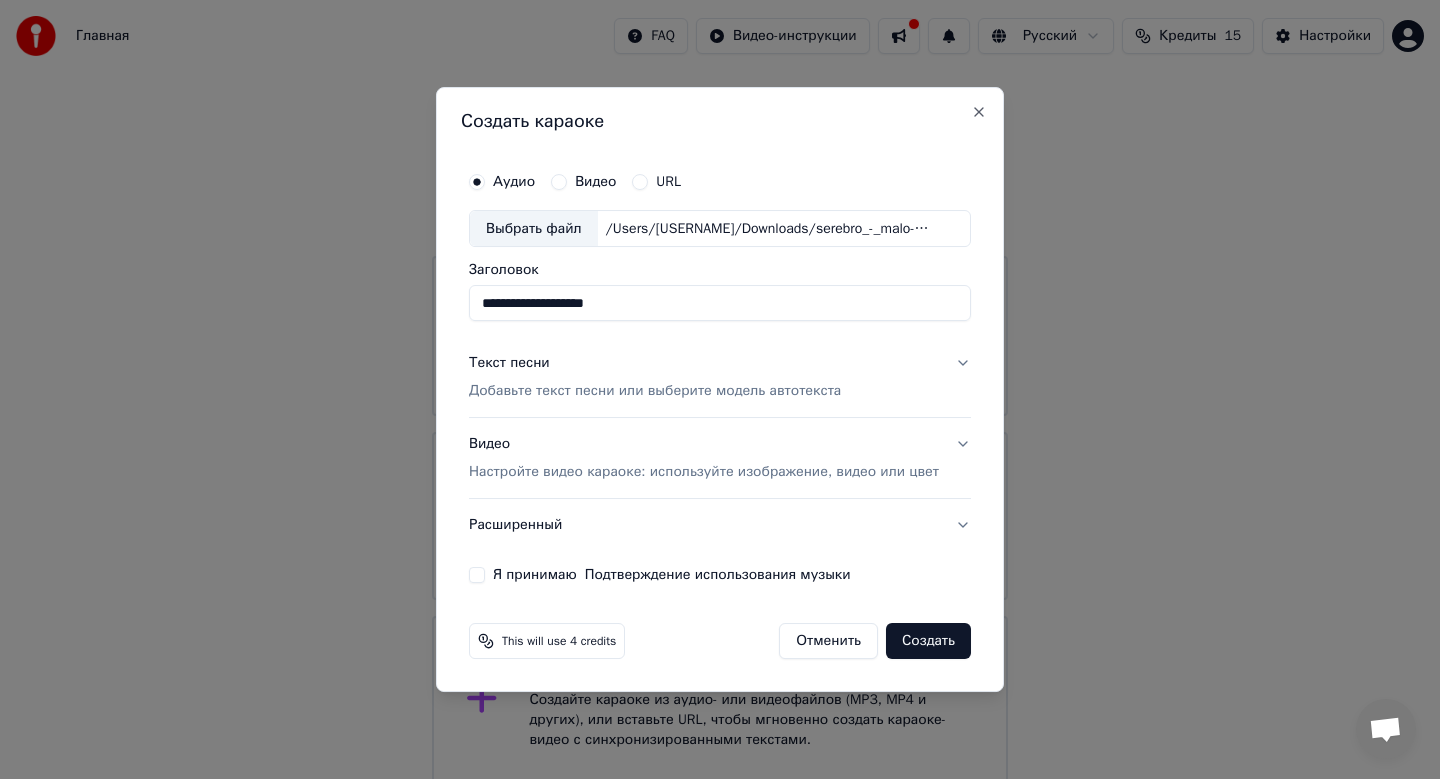 drag, startPoint x: 702, startPoint y: 305, endPoint x: 393, endPoint y: 303, distance: 309.00647 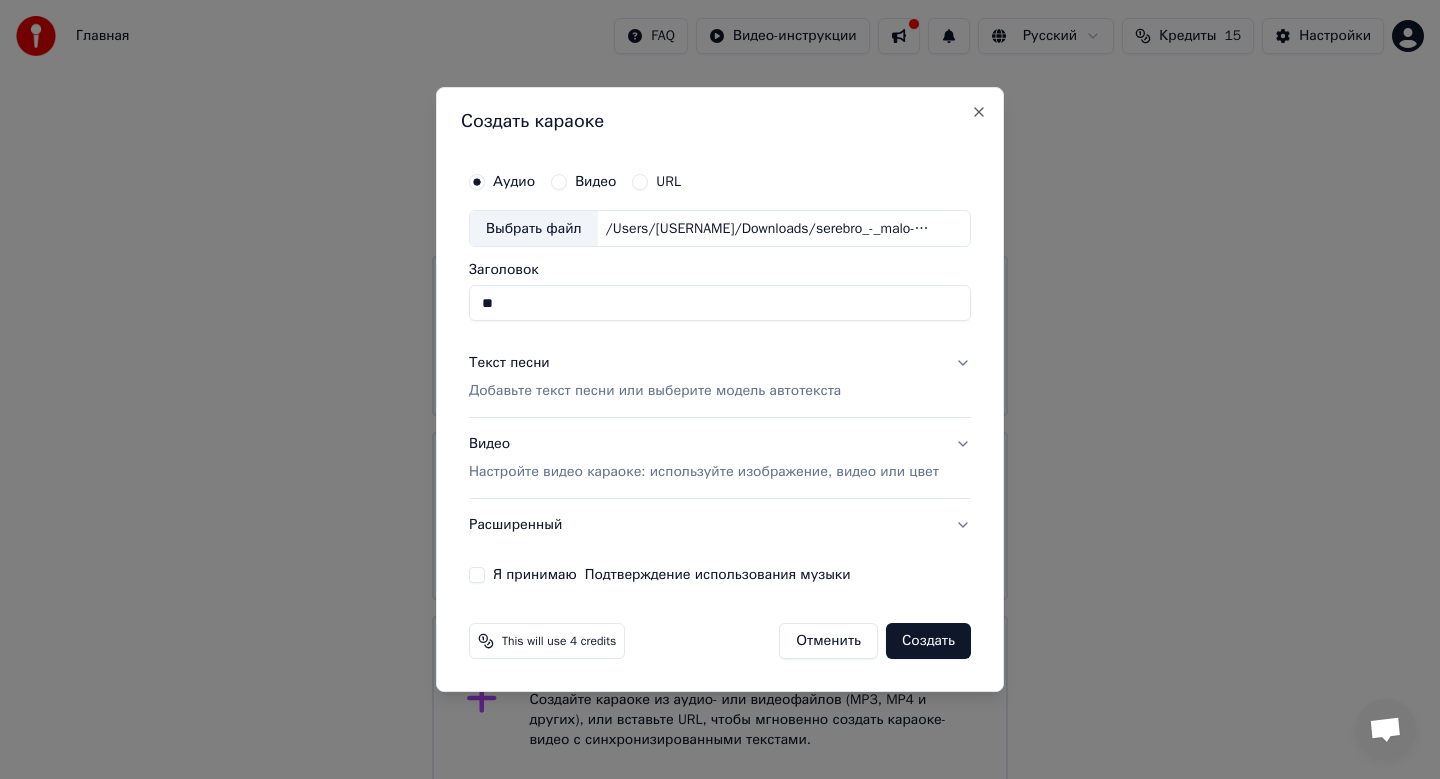 type on "*" 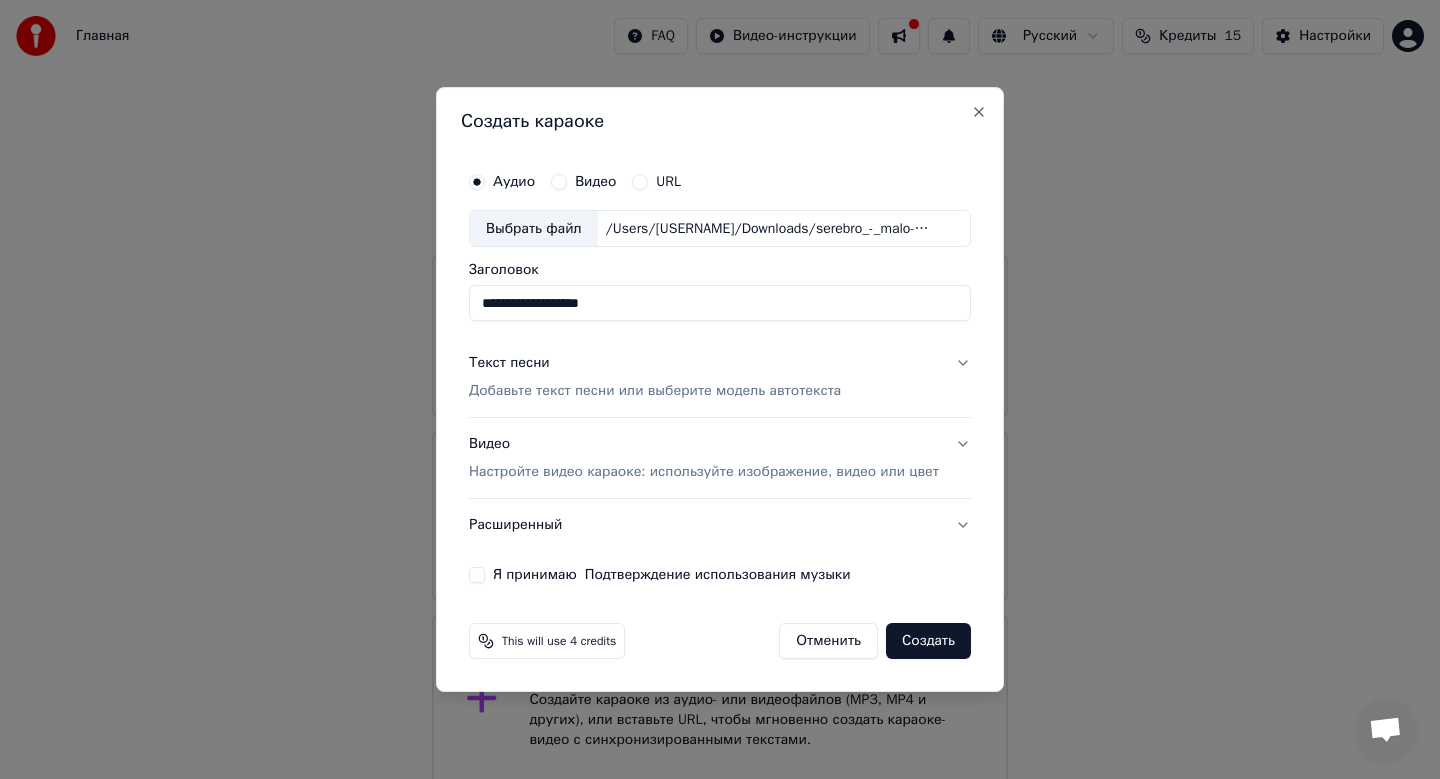type on "**********" 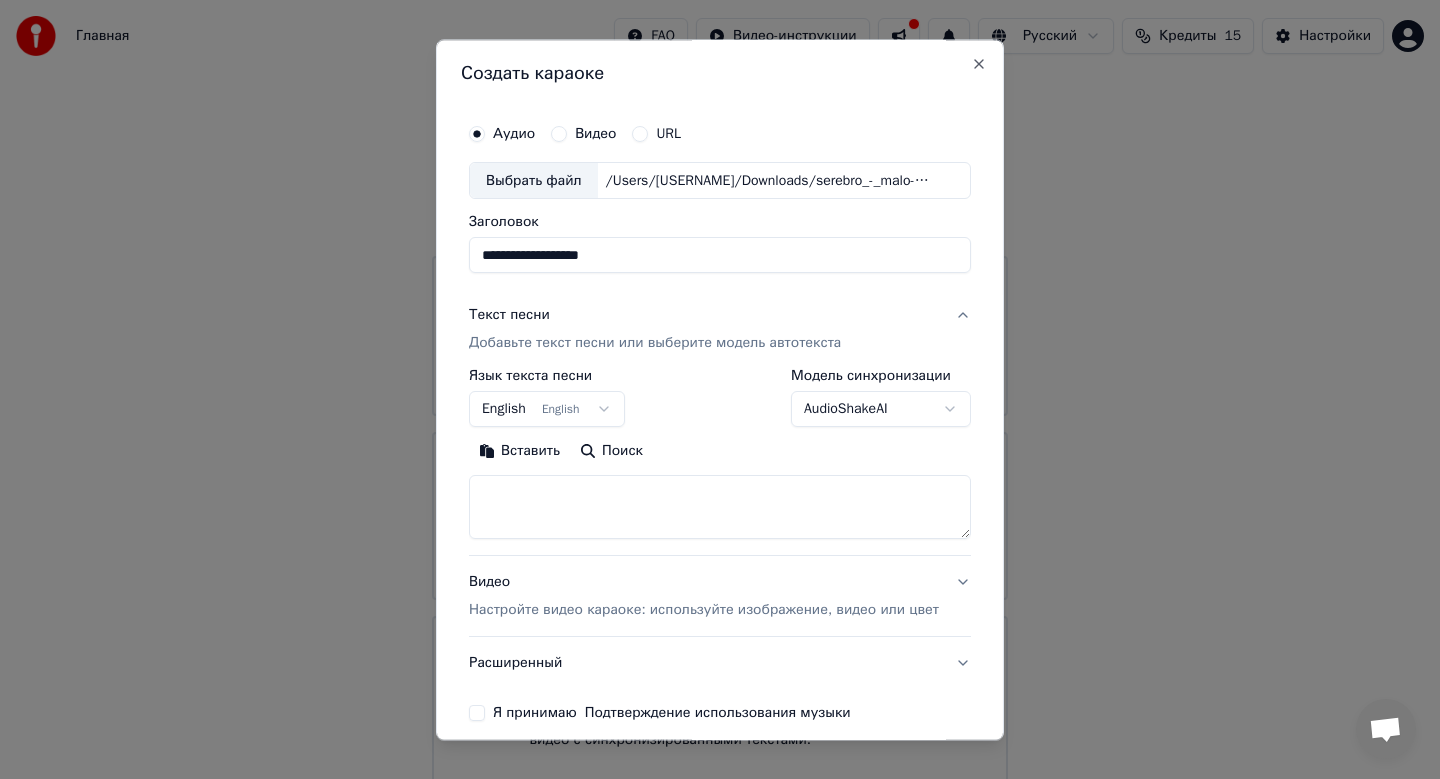 click on "English English" at bounding box center [547, 410] 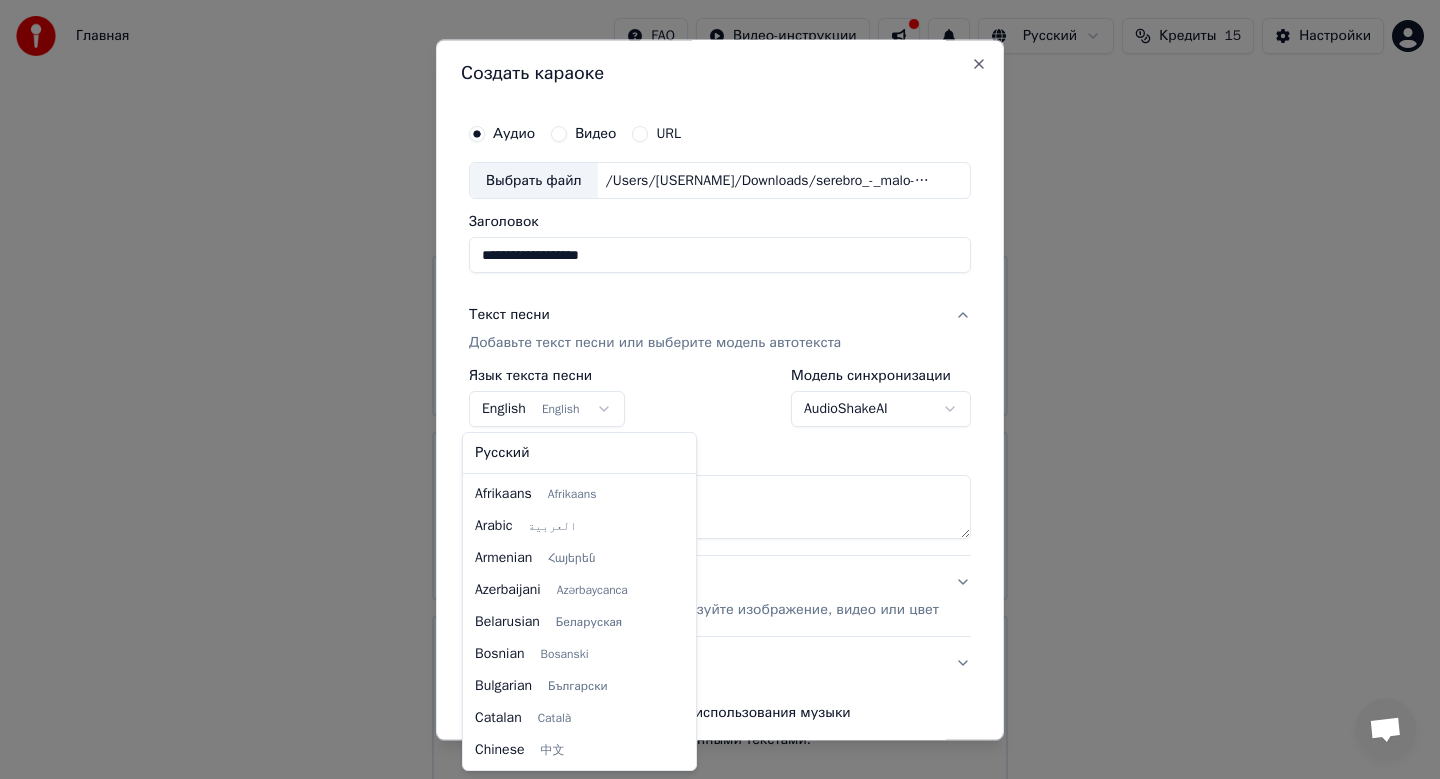 scroll, scrollTop: 160, scrollLeft: 0, axis: vertical 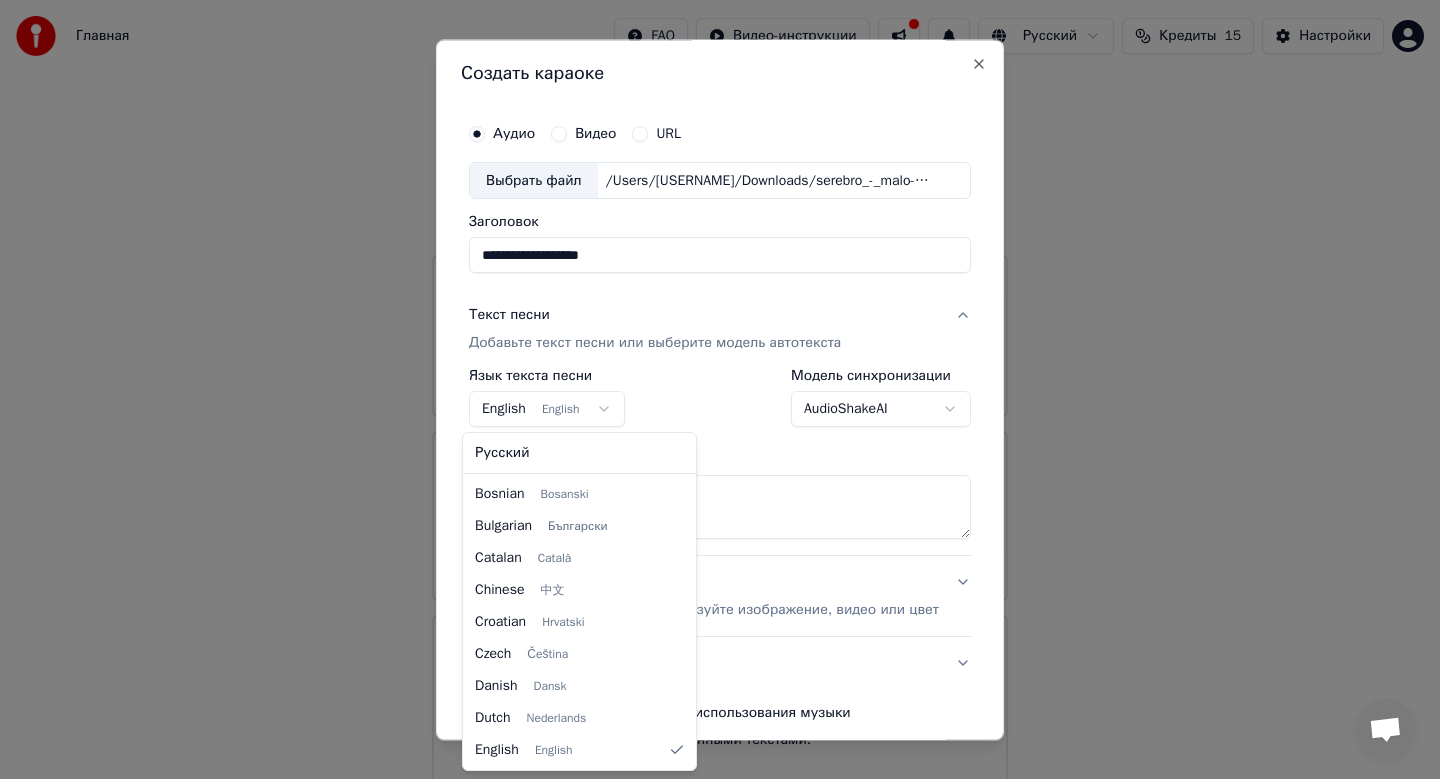 click on "Русский Afrikaans Afrikaans Arabic العربية Armenian Հայերեն Azerbaijani Azərbaycanca Belarusian Беларуская Bosnian Bosanski Bulgarian Български Catalan Català Chinese 中文 Croatian Hrvatski Czech Čeština Danish Dansk Dutch Nederlands English English Estonian Eesti Filipino Filipino Finnish Suomi French Français Galician Galego German Deutsch Greek Ελληνικά Hebrew עברית Hindi हिन्दी Hungarian Magyar Icelandic Íslenska Indonesian Bahasa Indonesia Italian Italiano Japanese 日本語 Kannada ಕನ್ನಡ Kazakh Қазақша Korean 한국어 Kurdish Kurmanji Latvian Latviešu Lithuanian Lietuvių Macedonian Македонски Maori Māori Malay Bahasa Melayu Marathi मराठी Nepali नेपाली Norwegian Norsk Persian فارسی Polish Polski Portuguese Português Romanian Română Serbian Српски Slovak Slovenčina Slovenian Slovenščina Spanish Español Swahili Kiswahili Swedish Svenska Tamil தமிழ் Thai" at bounding box center [579, 601] 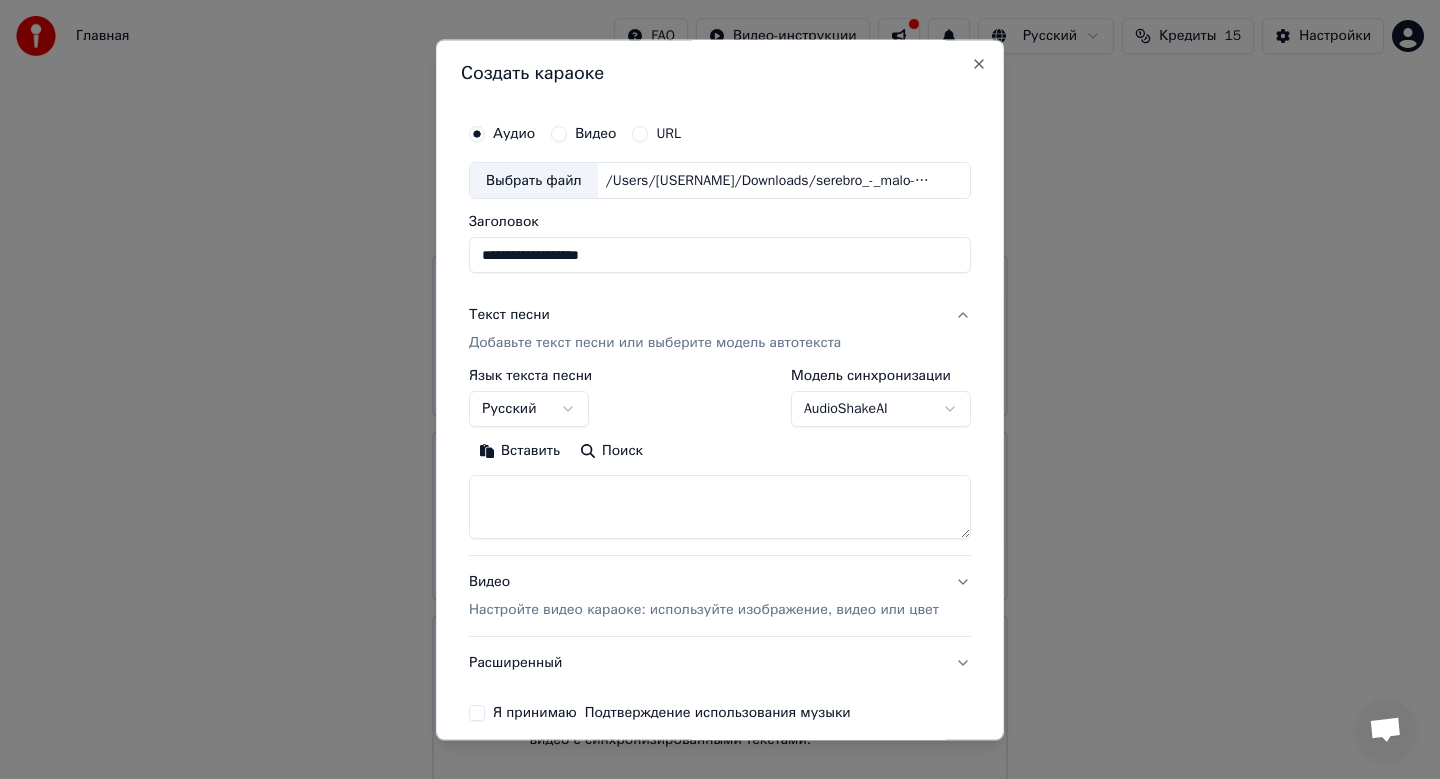 click on "Вставить" at bounding box center [519, 452] 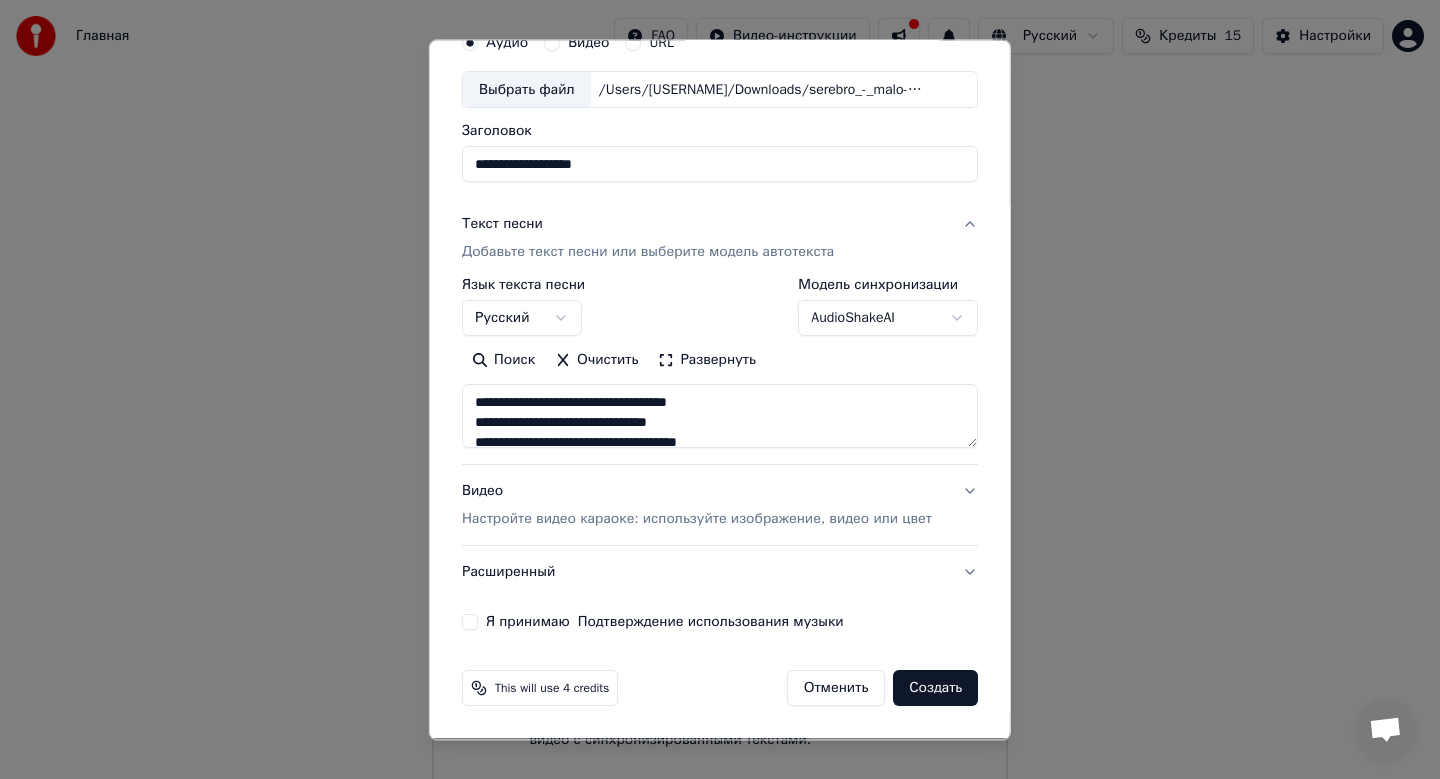 click on "Настройте видео караоке: используйте изображение, видео или цвет" at bounding box center (697, 520) 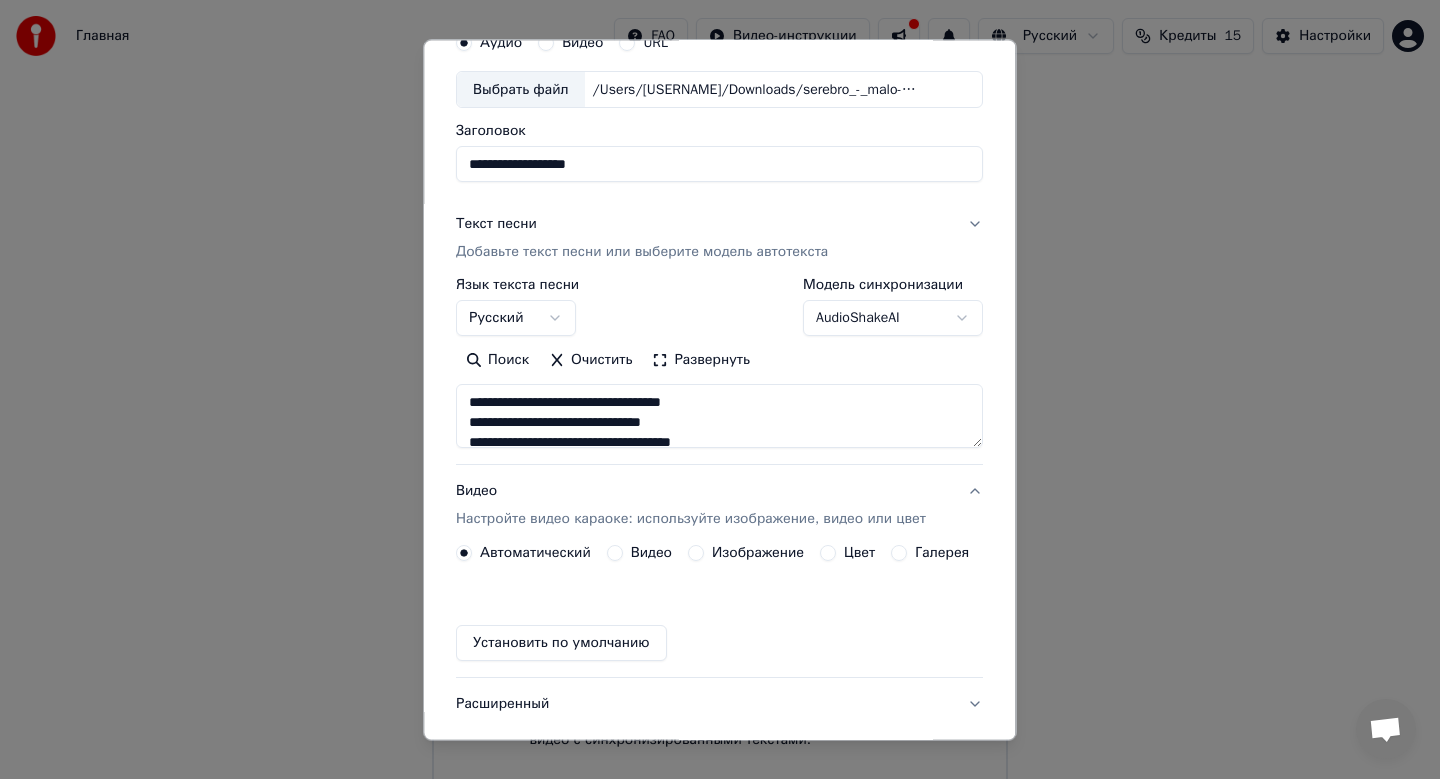 scroll, scrollTop: 37, scrollLeft: 0, axis: vertical 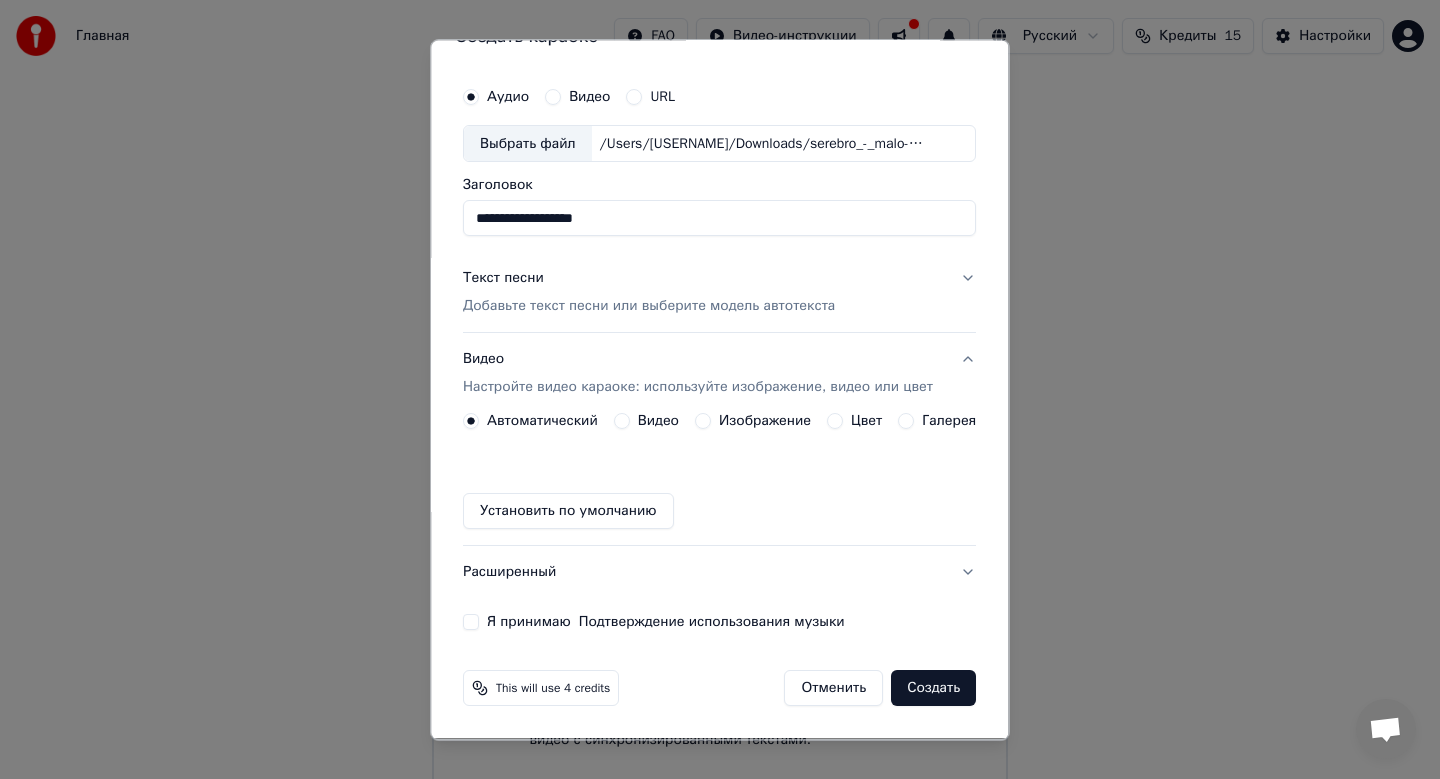 click on "Видео Настройте видео караоке: используйте изображение, видео или цвет" at bounding box center [719, 374] 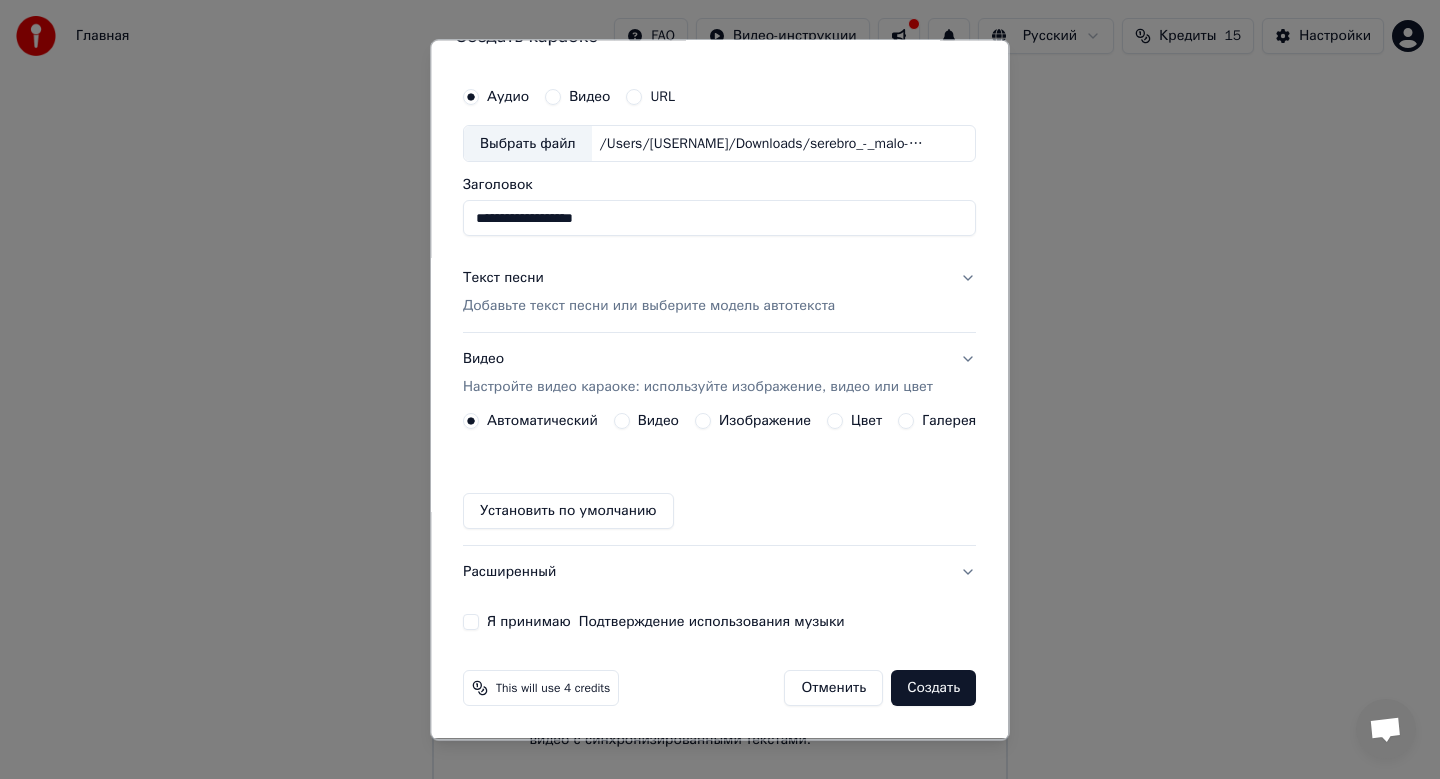 scroll, scrollTop: 0, scrollLeft: 0, axis: both 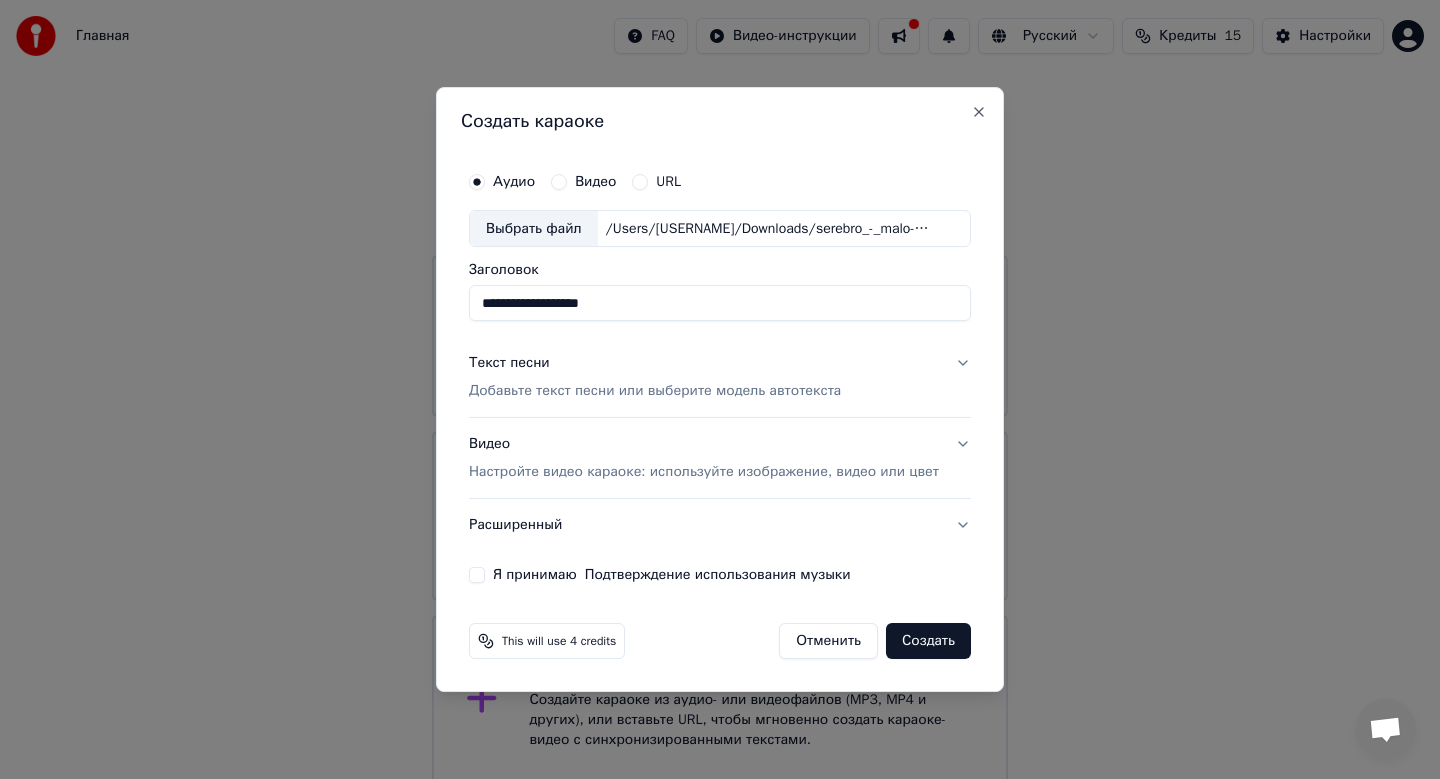 click on "Настройте видео караоке: используйте изображение, видео или цвет" at bounding box center [704, 472] 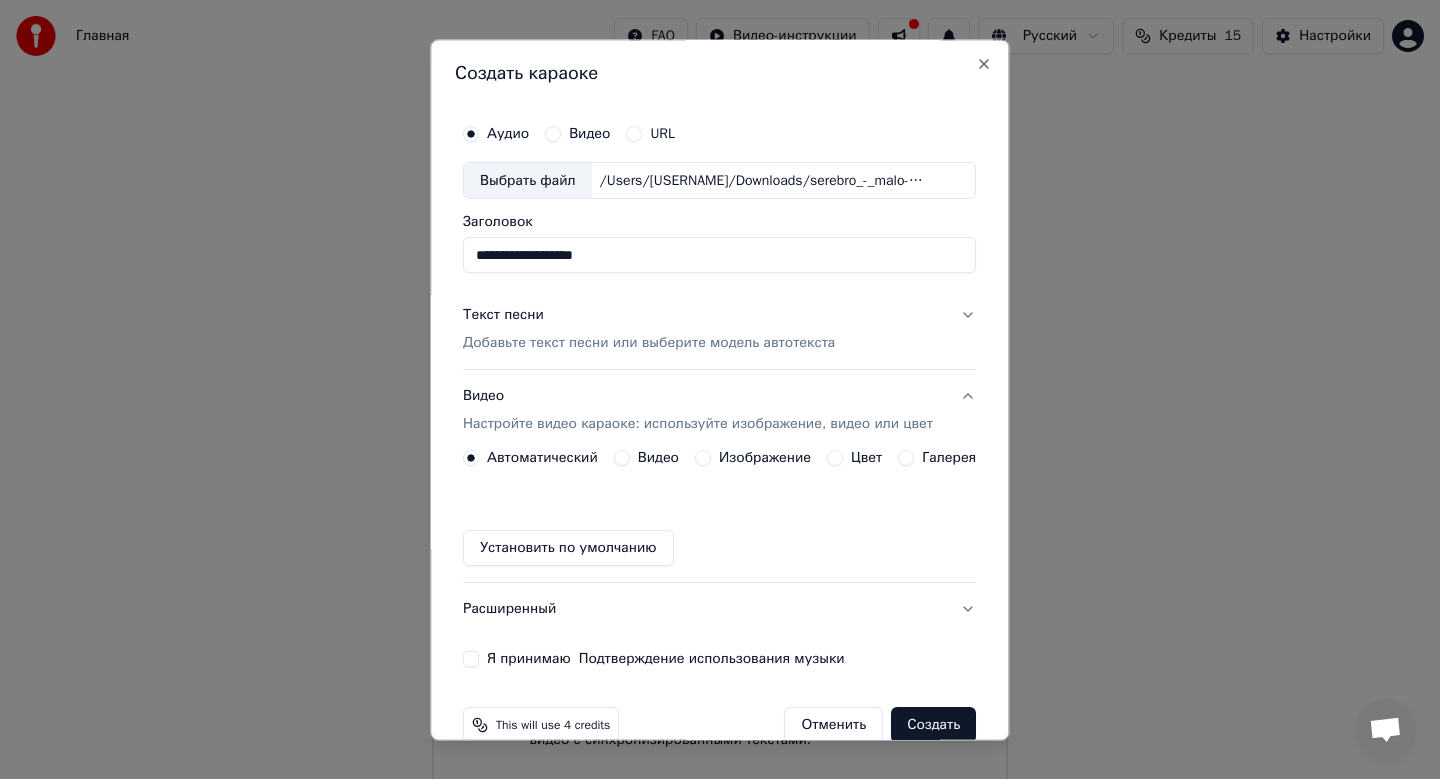 click on "Изображение" at bounding box center (765, 459) 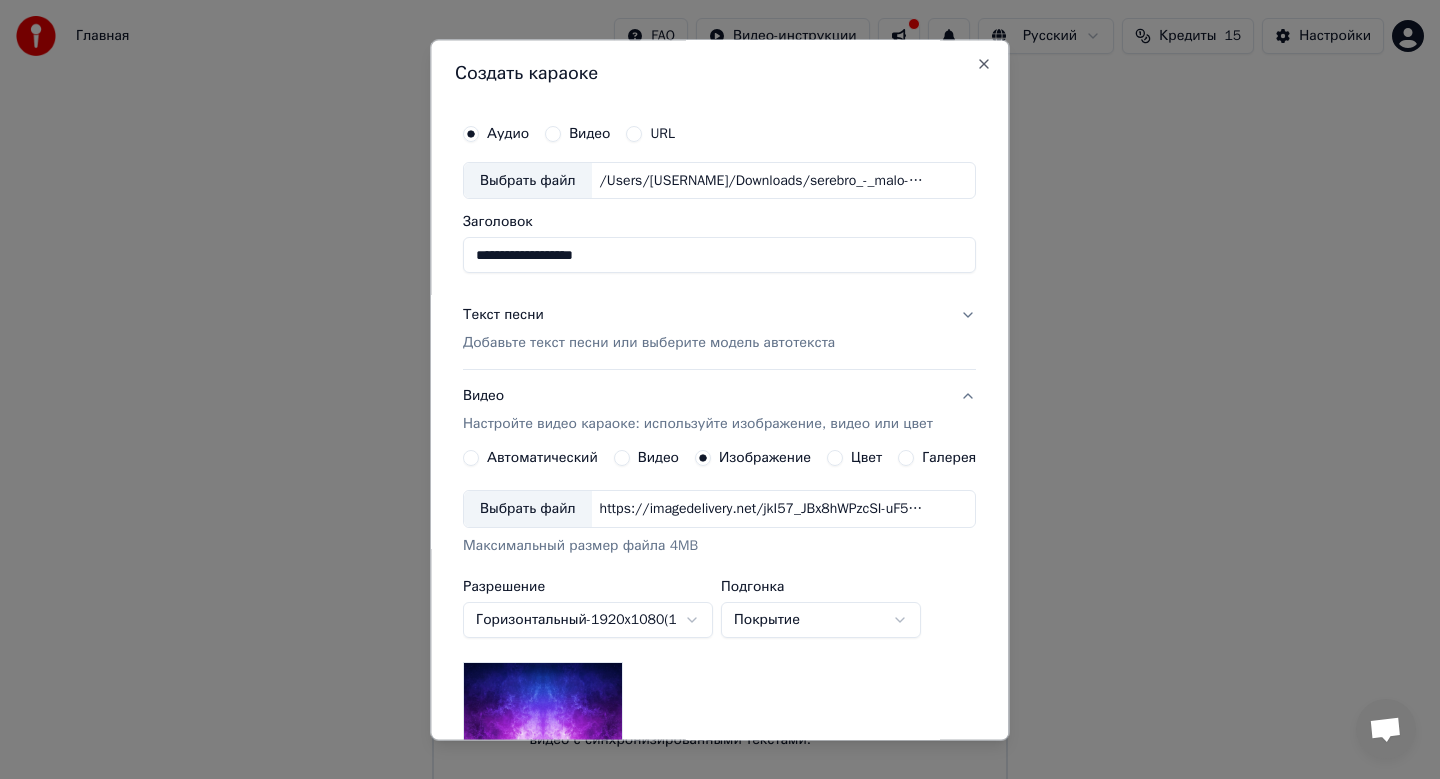 click on "Выбрать файл" at bounding box center [528, 510] 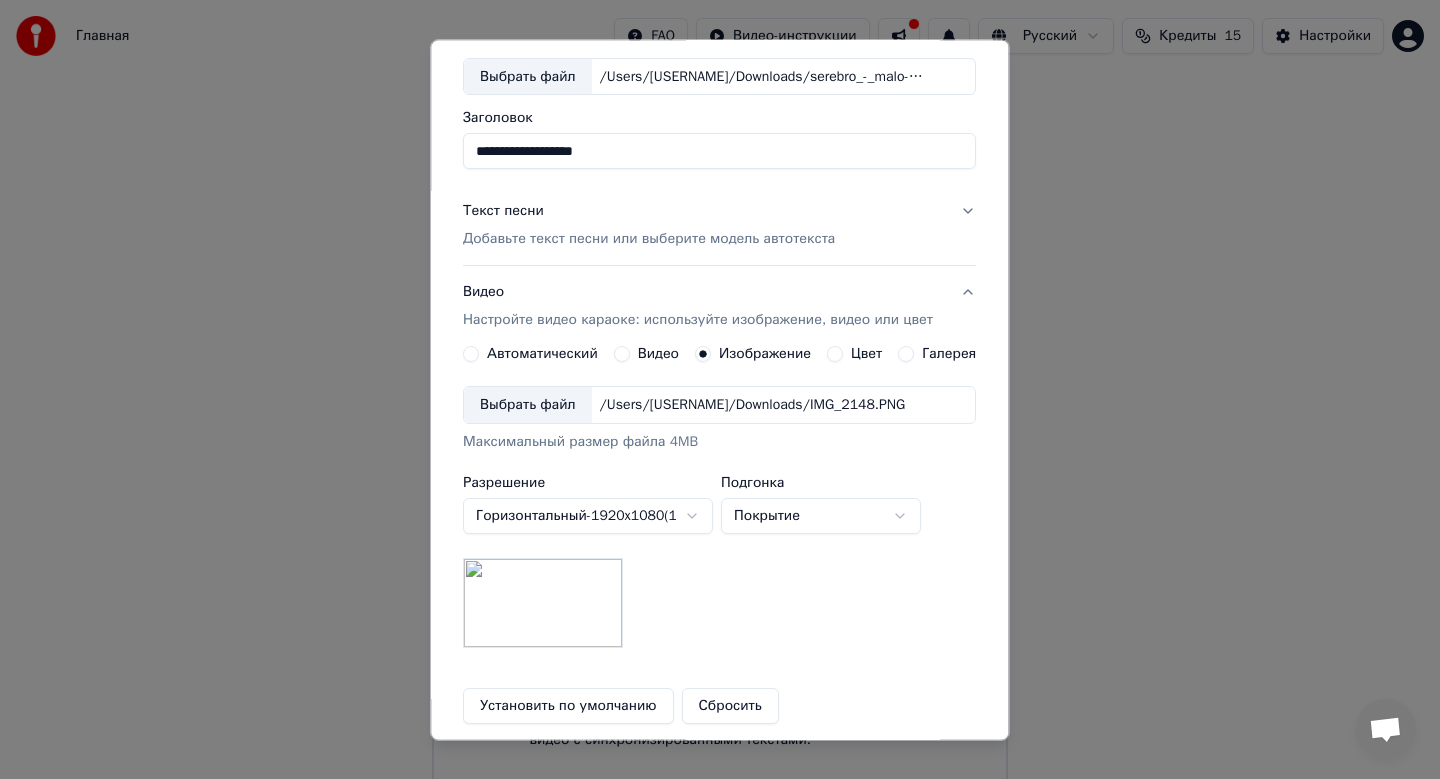 scroll, scrollTop: 299, scrollLeft: 0, axis: vertical 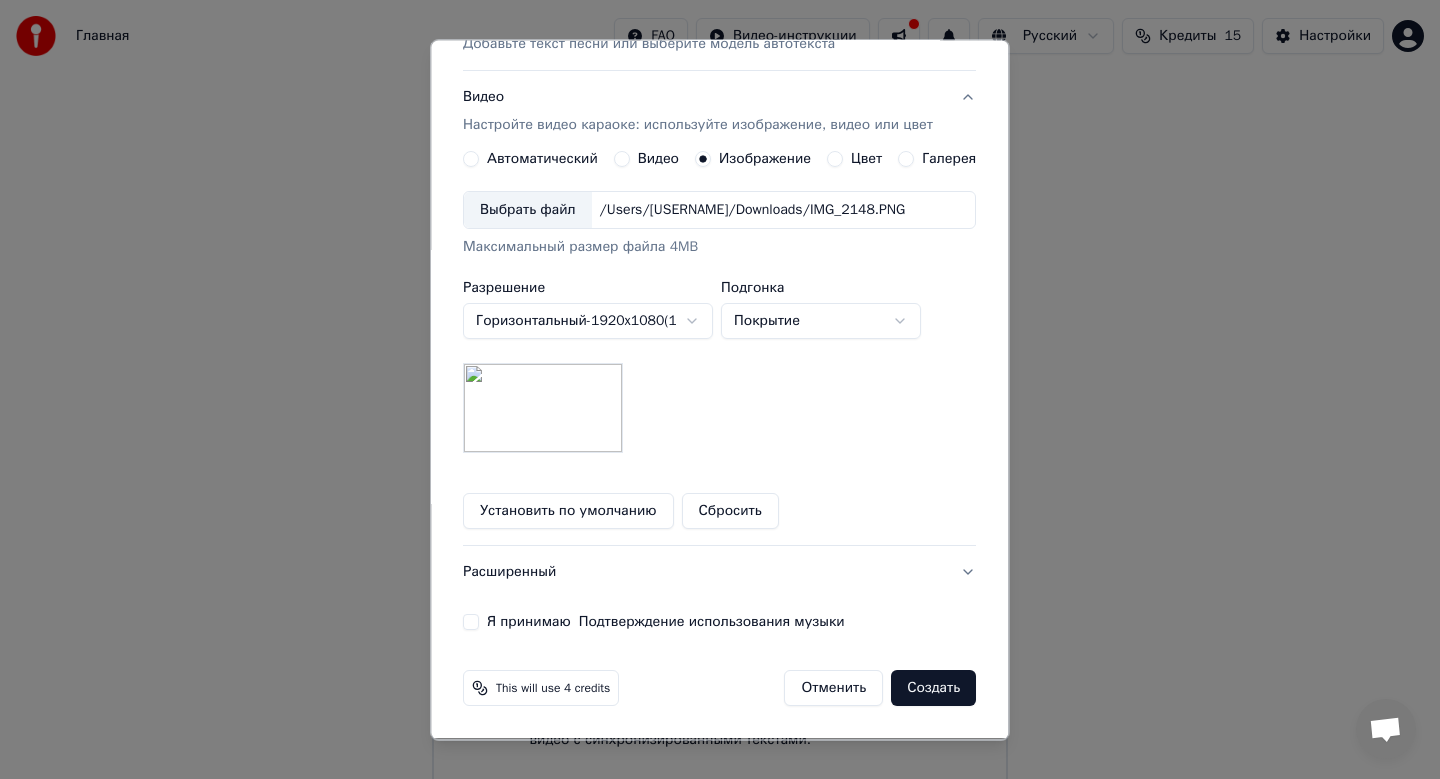 click on "Я принимаю   Подтверждение использования музыки" at bounding box center (471, 623) 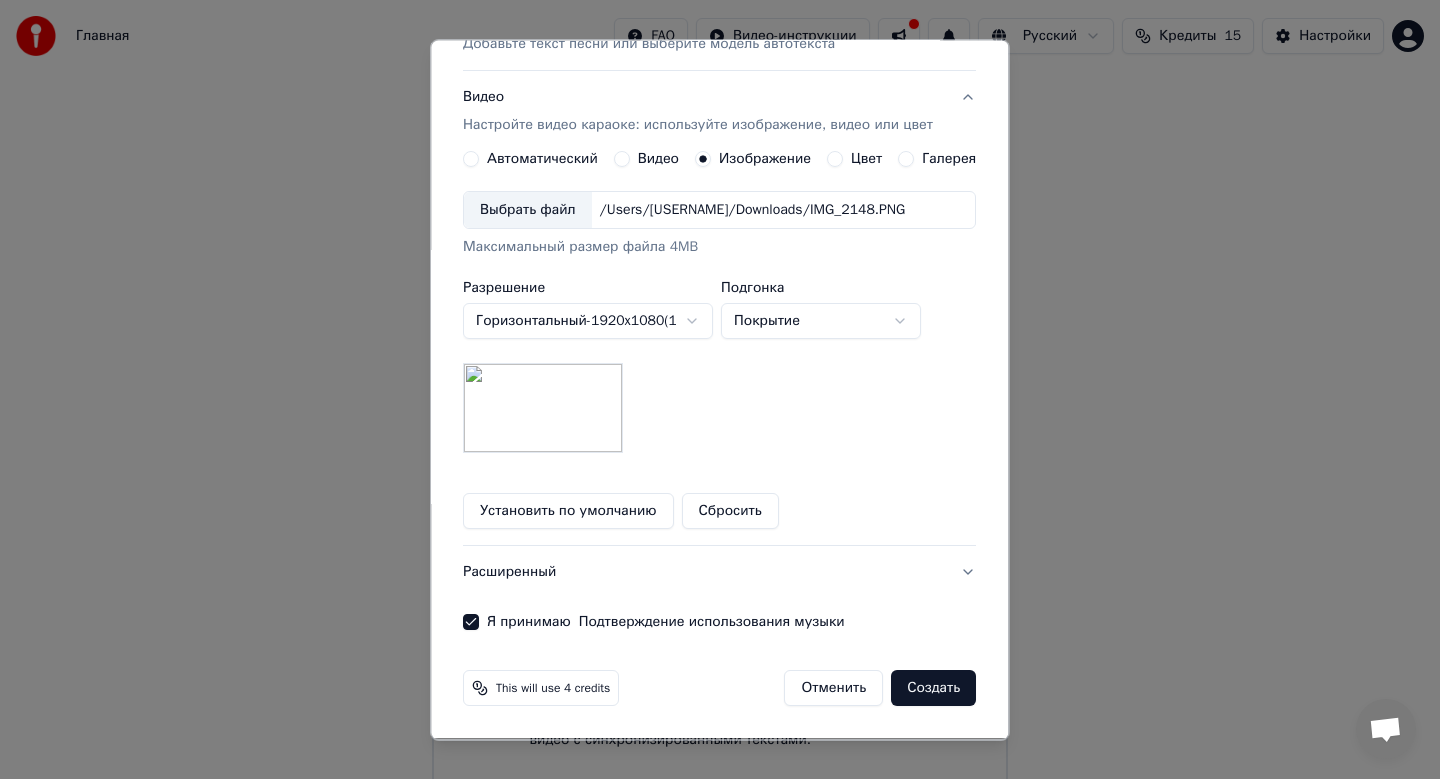 click on "Создать" at bounding box center (934, 689) 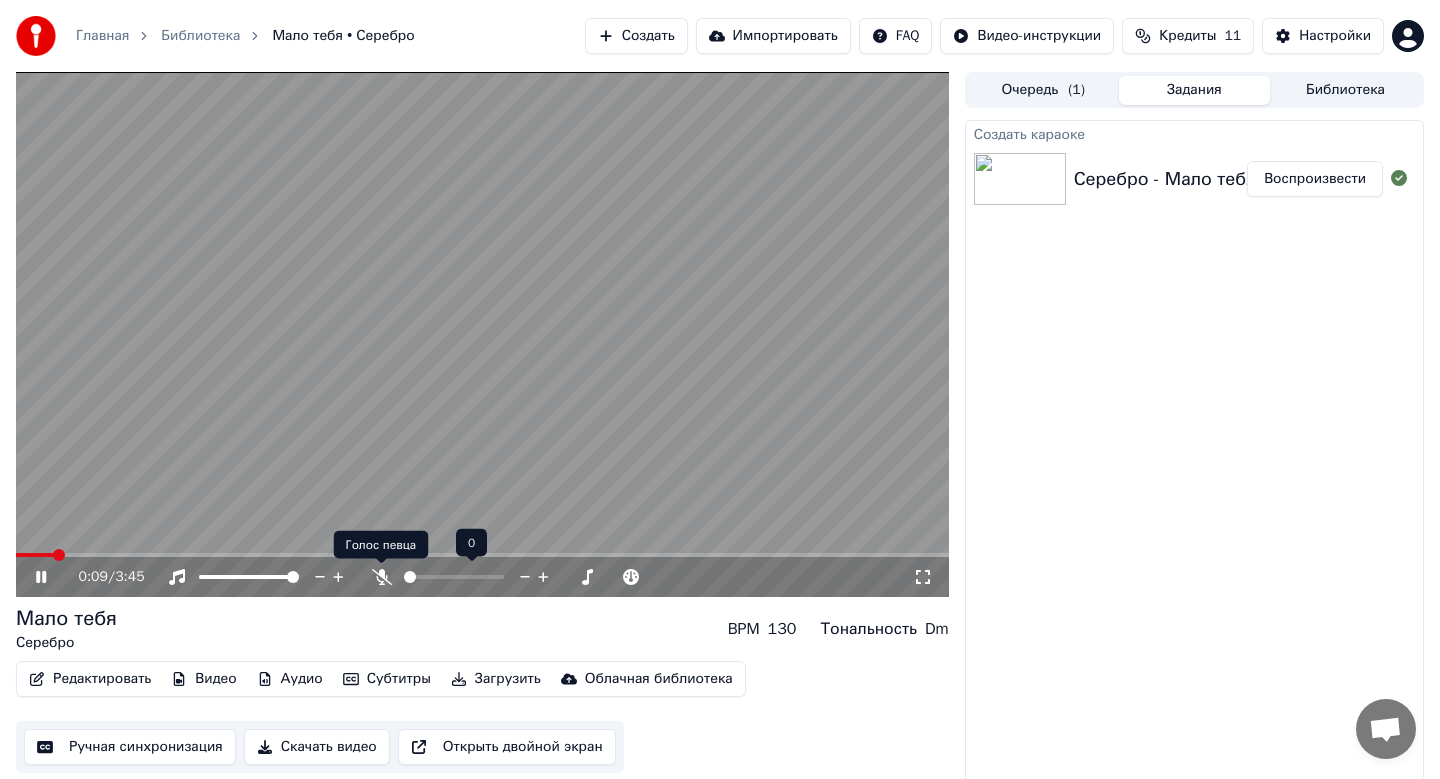 click 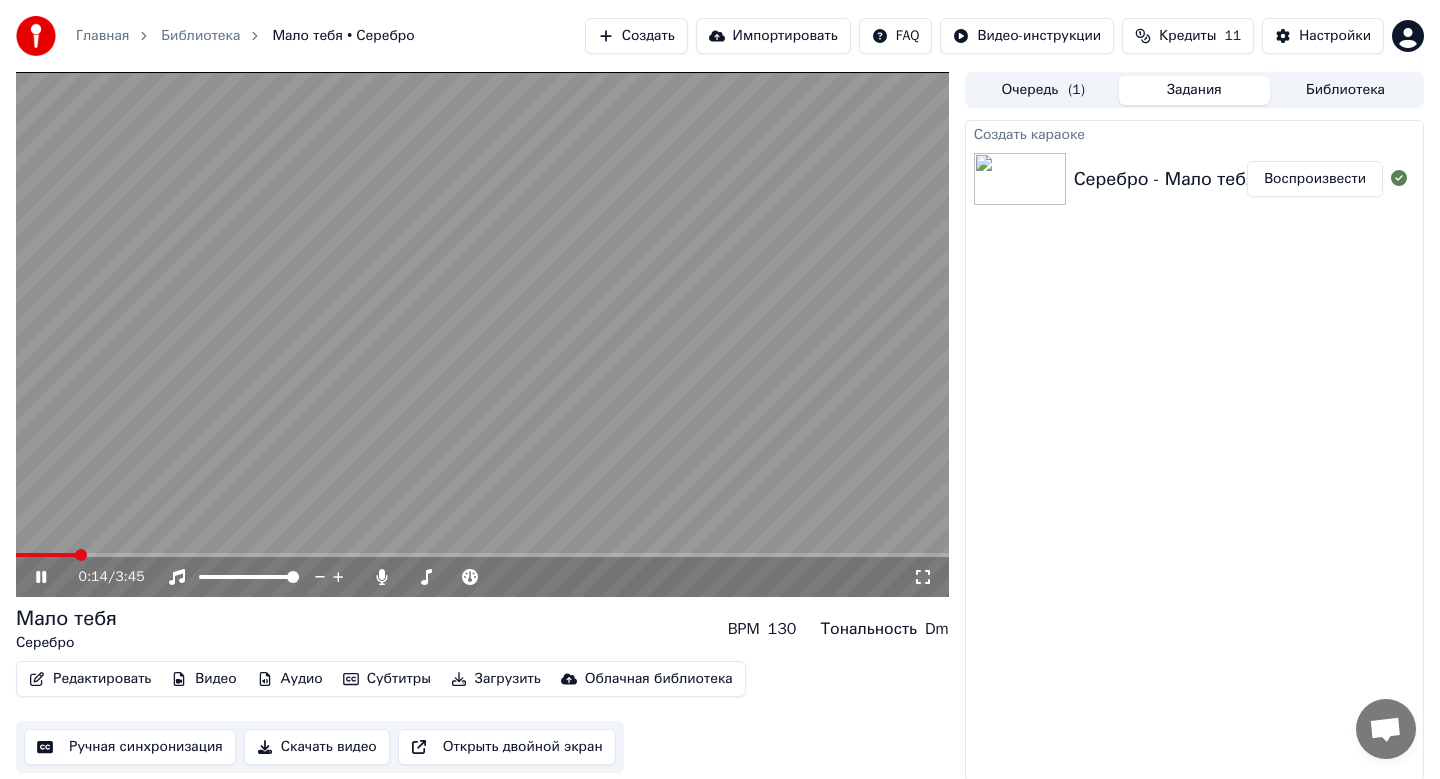 click on "Скачать видео" at bounding box center [317, 747] 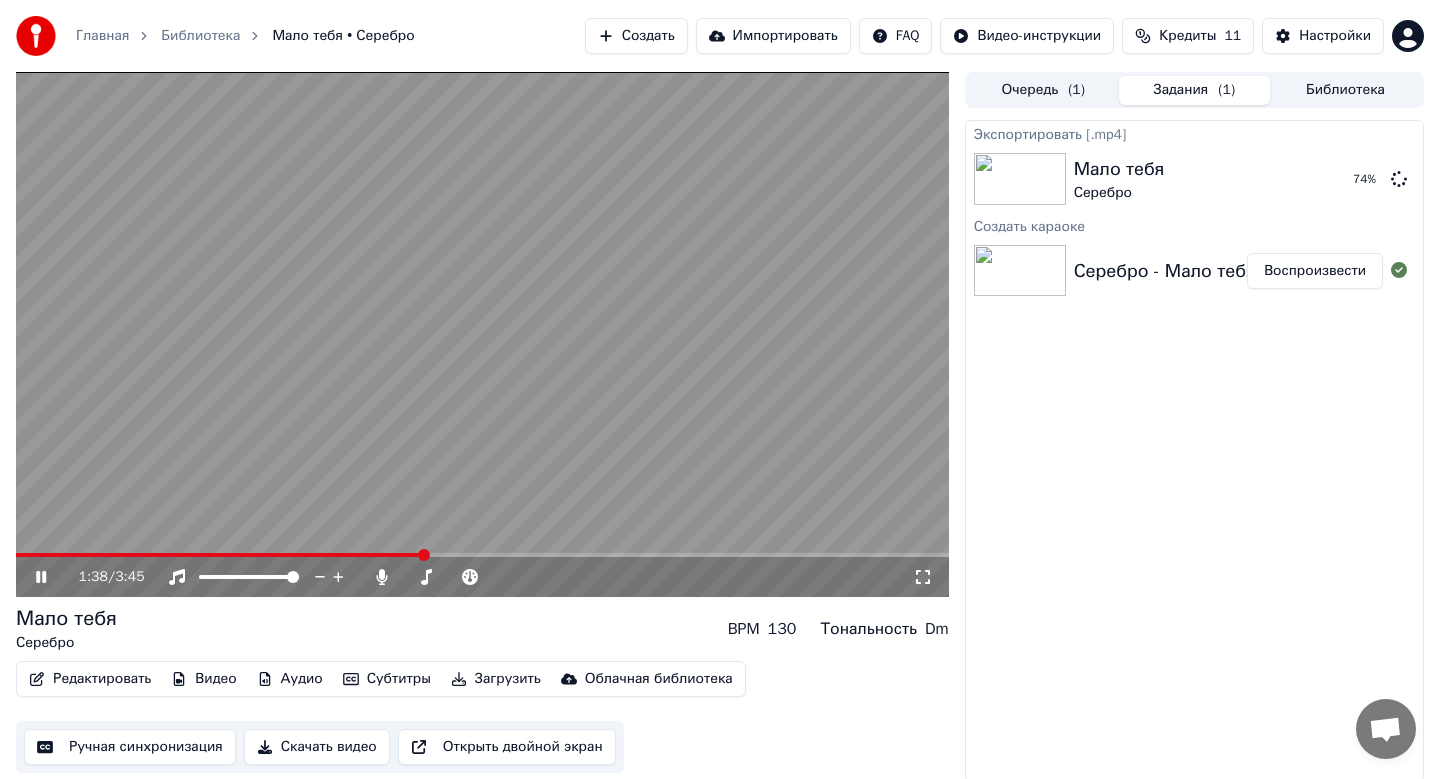 click 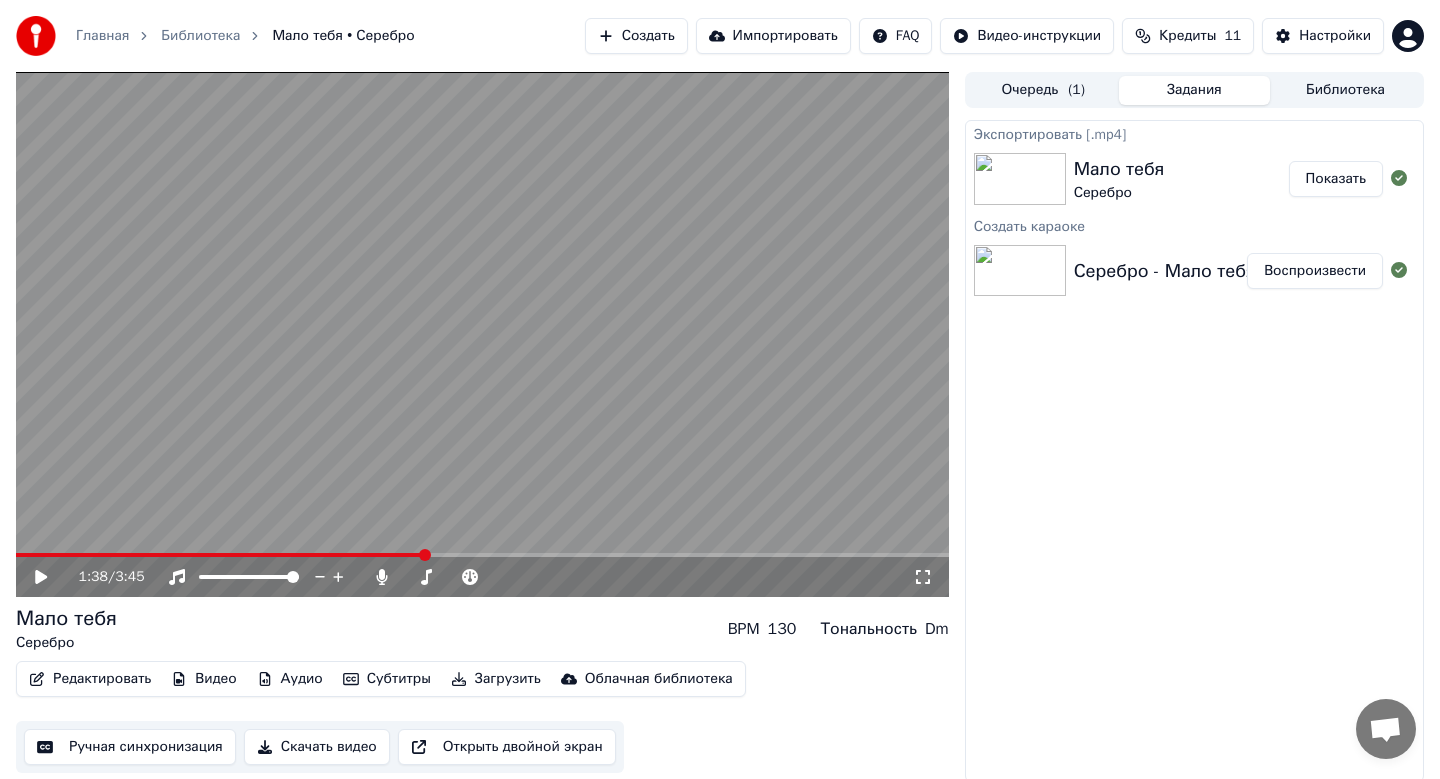 click on "Показать" at bounding box center [1336, 179] 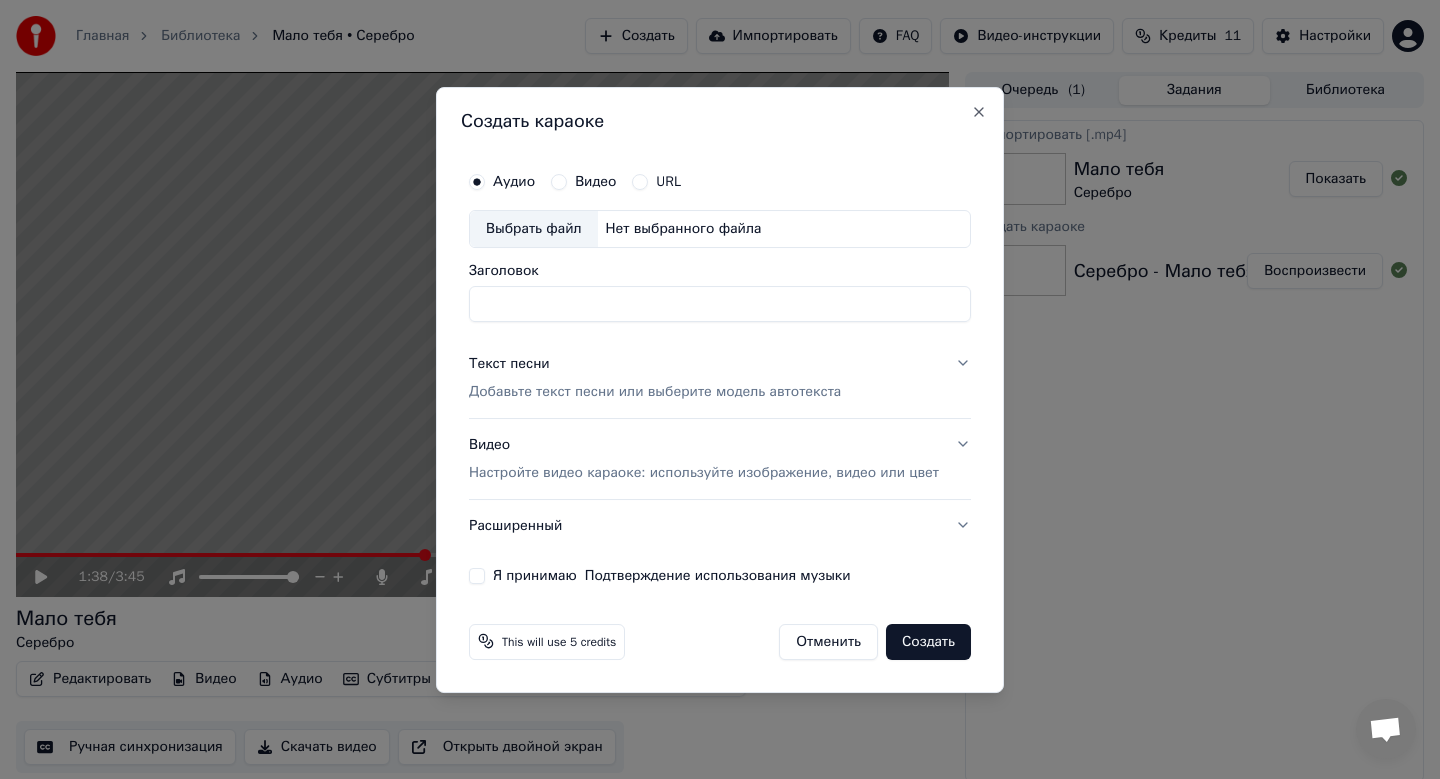 click on "Выбрать файл" at bounding box center (534, 229) 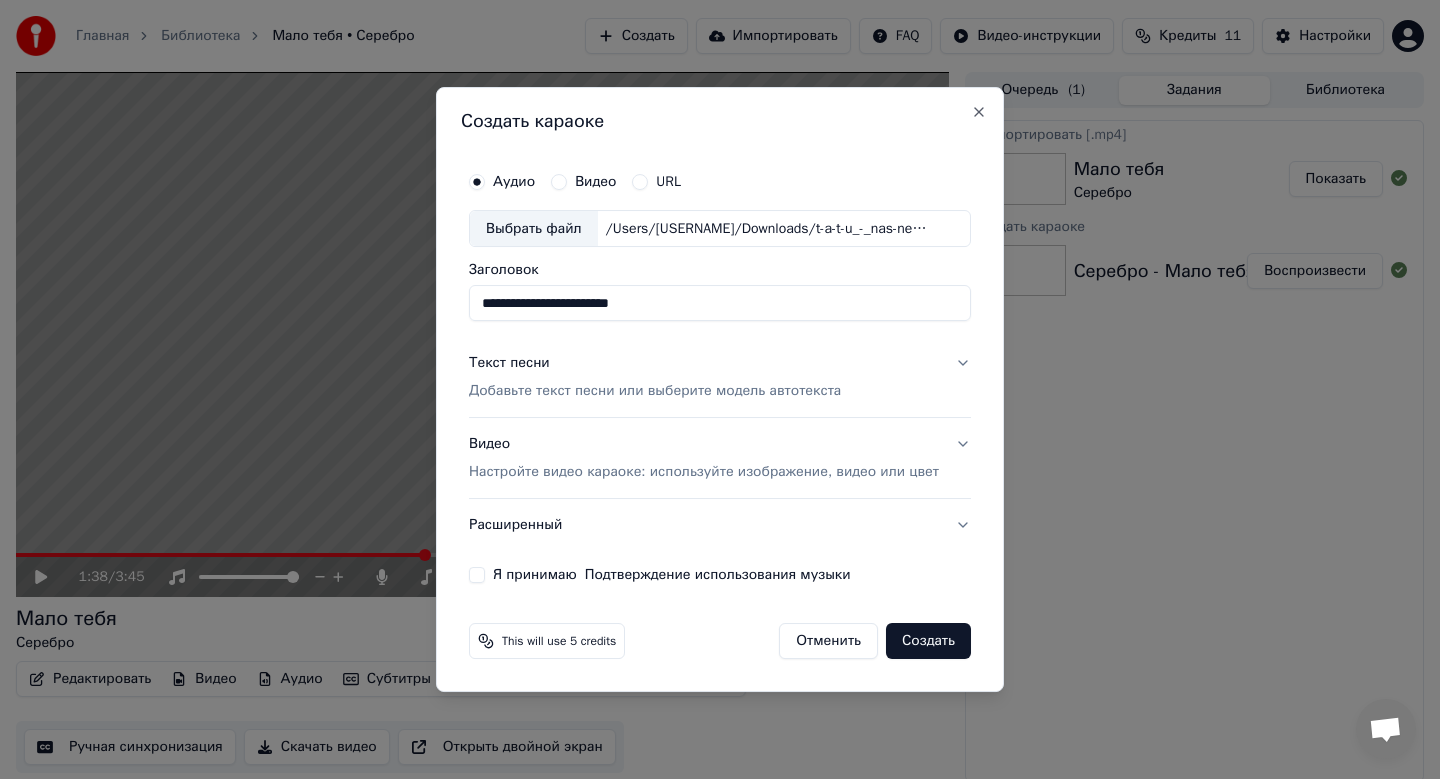 drag, startPoint x: 705, startPoint y: 308, endPoint x: 343, endPoint y: 303, distance: 362.03452 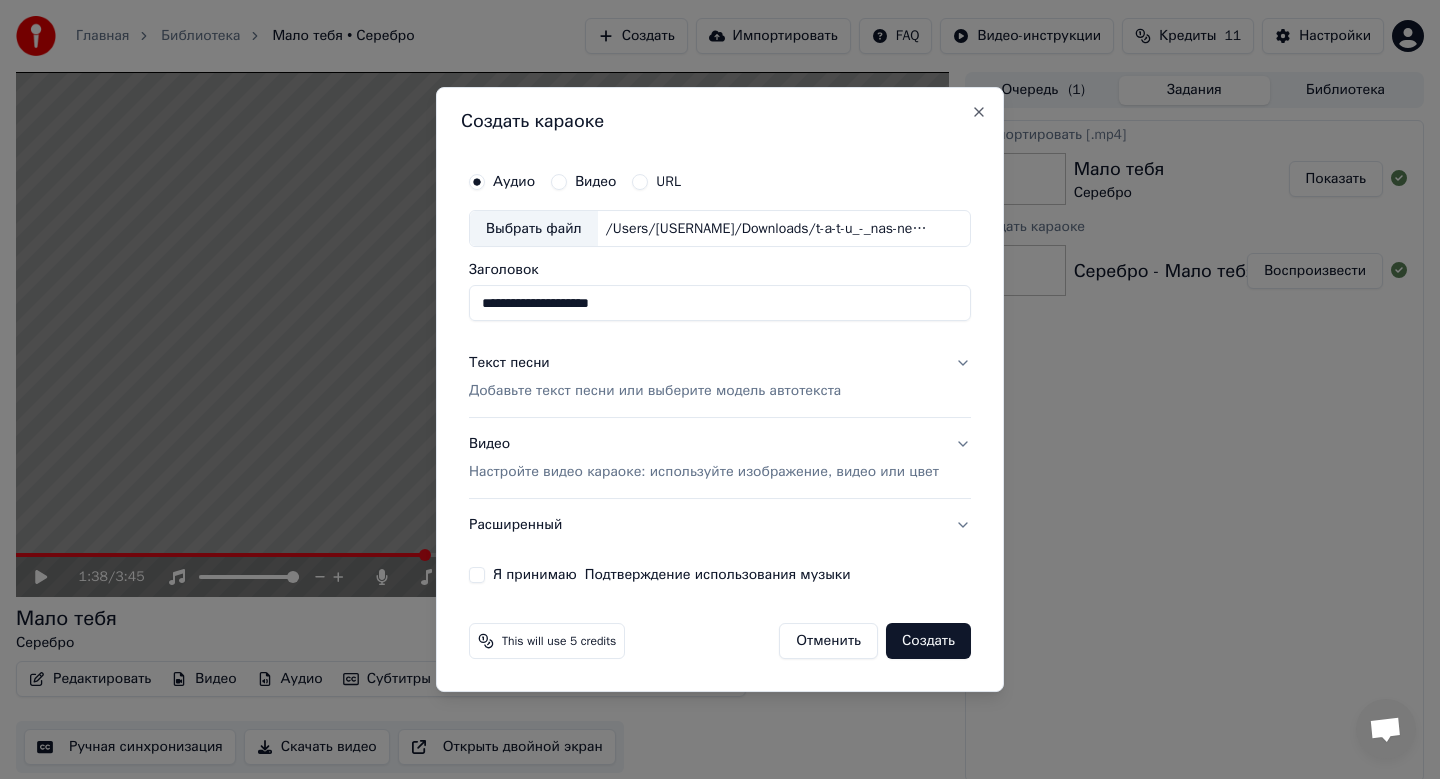 type on "**********" 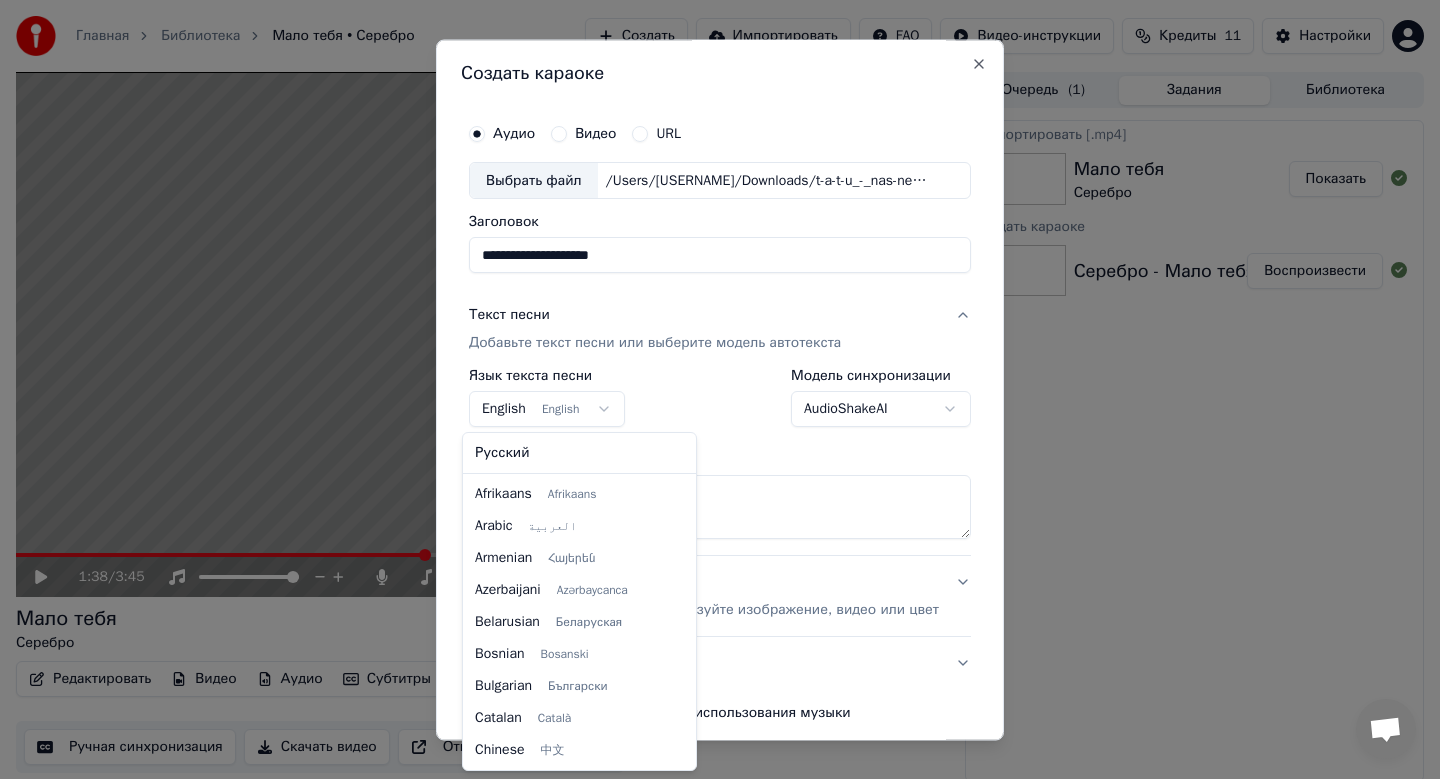 click on "**********" at bounding box center [720, 389] 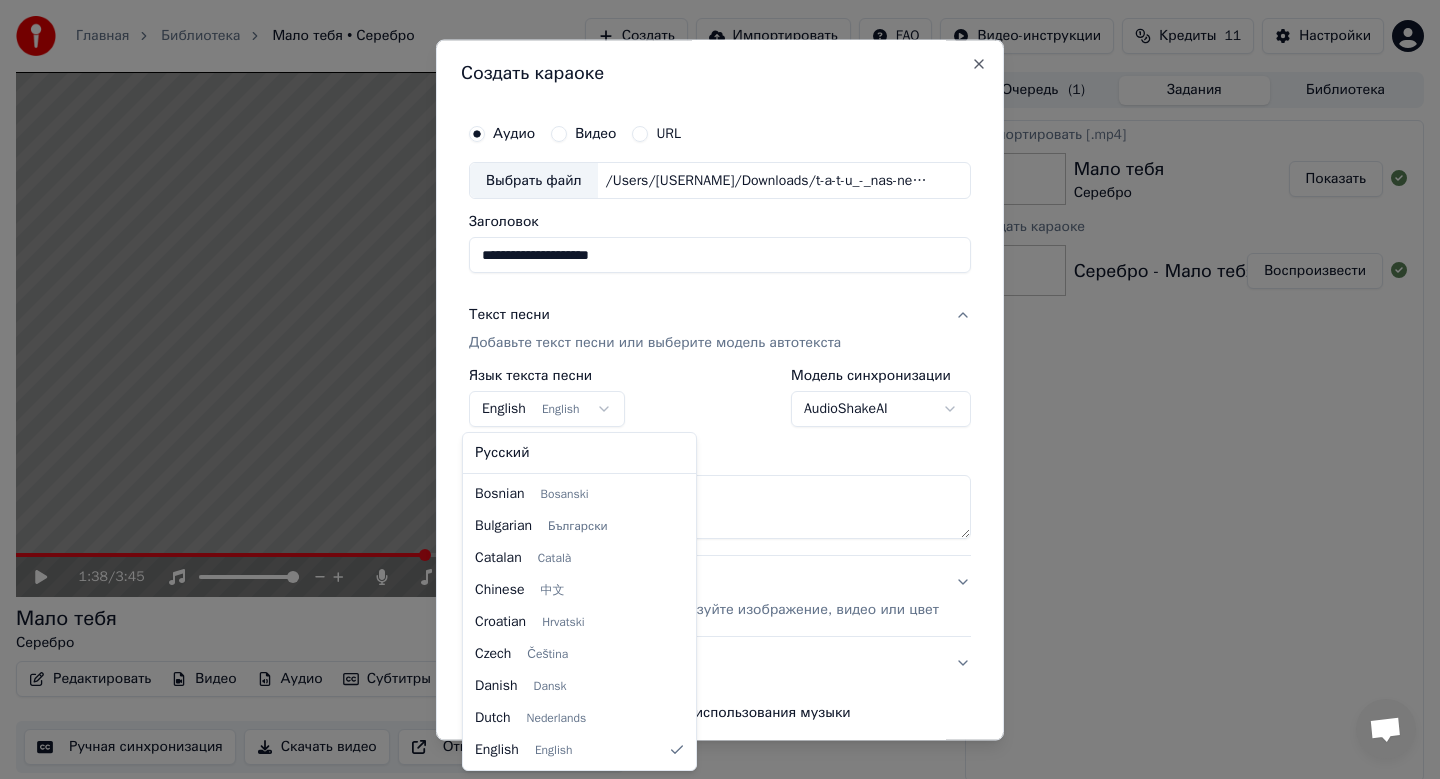 select on "**" 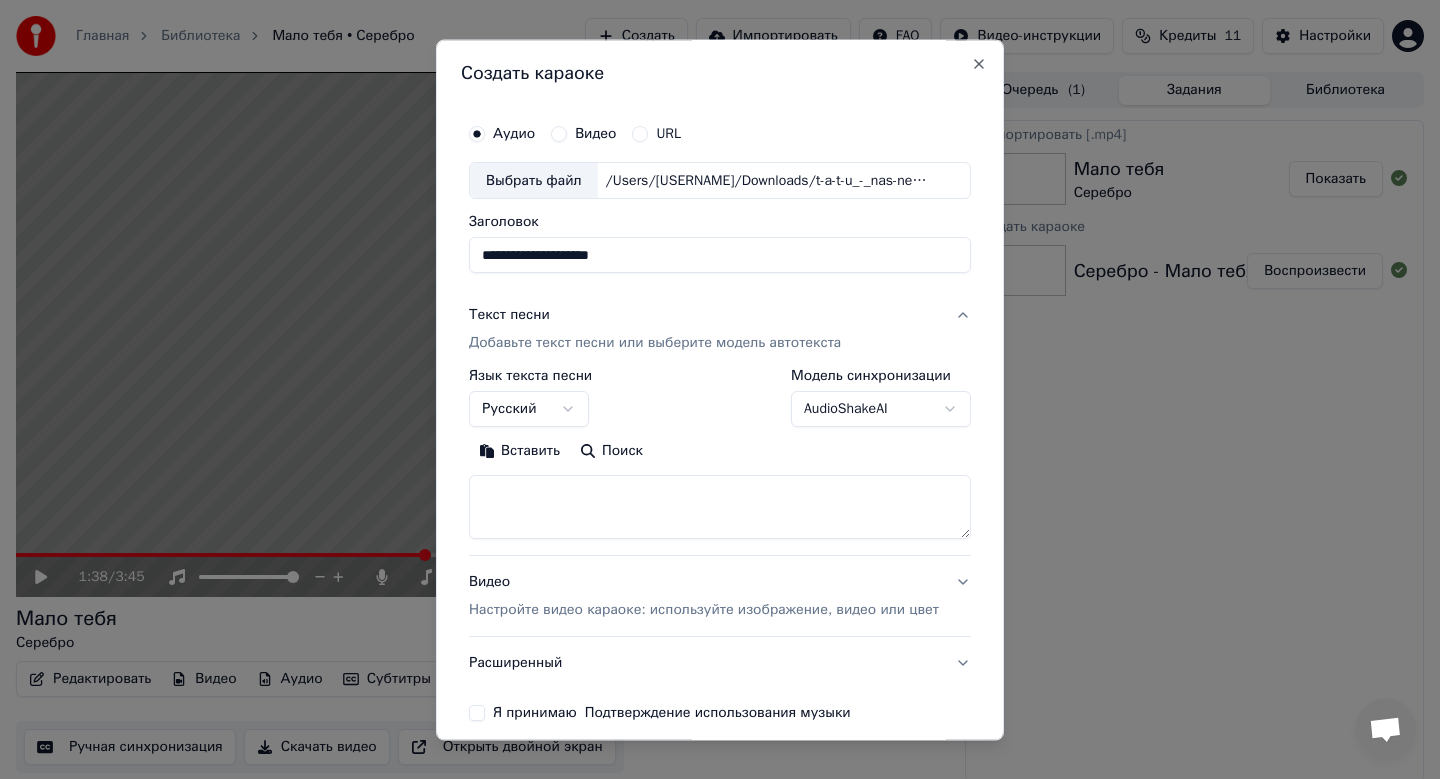 click on "Вставить" at bounding box center [519, 452] 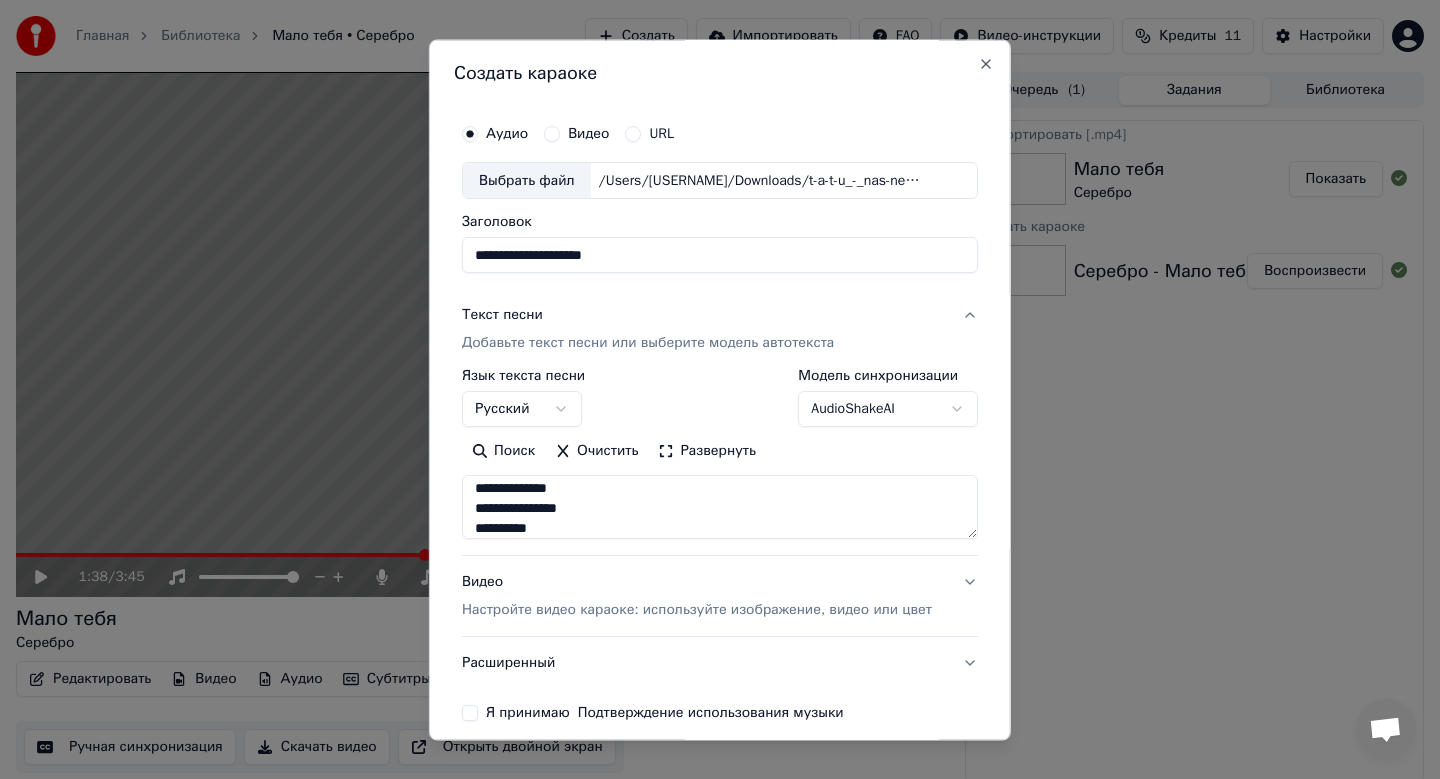 scroll, scrollTop: 199, scrollLeft: 0, axis: vertical 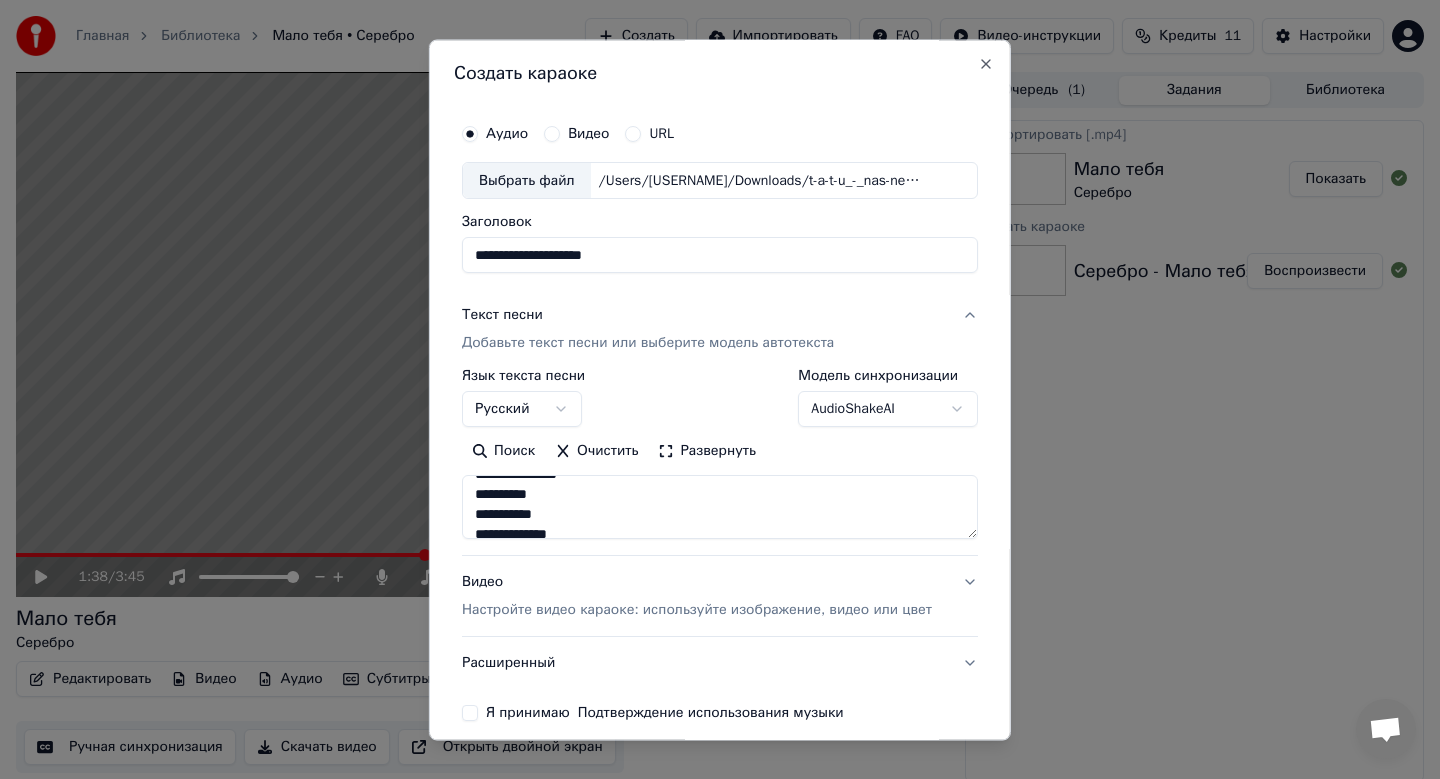 click on "Видео Настройте видео караоке: используйте изображение, видео или цвет" at bounding box center [697, 597] 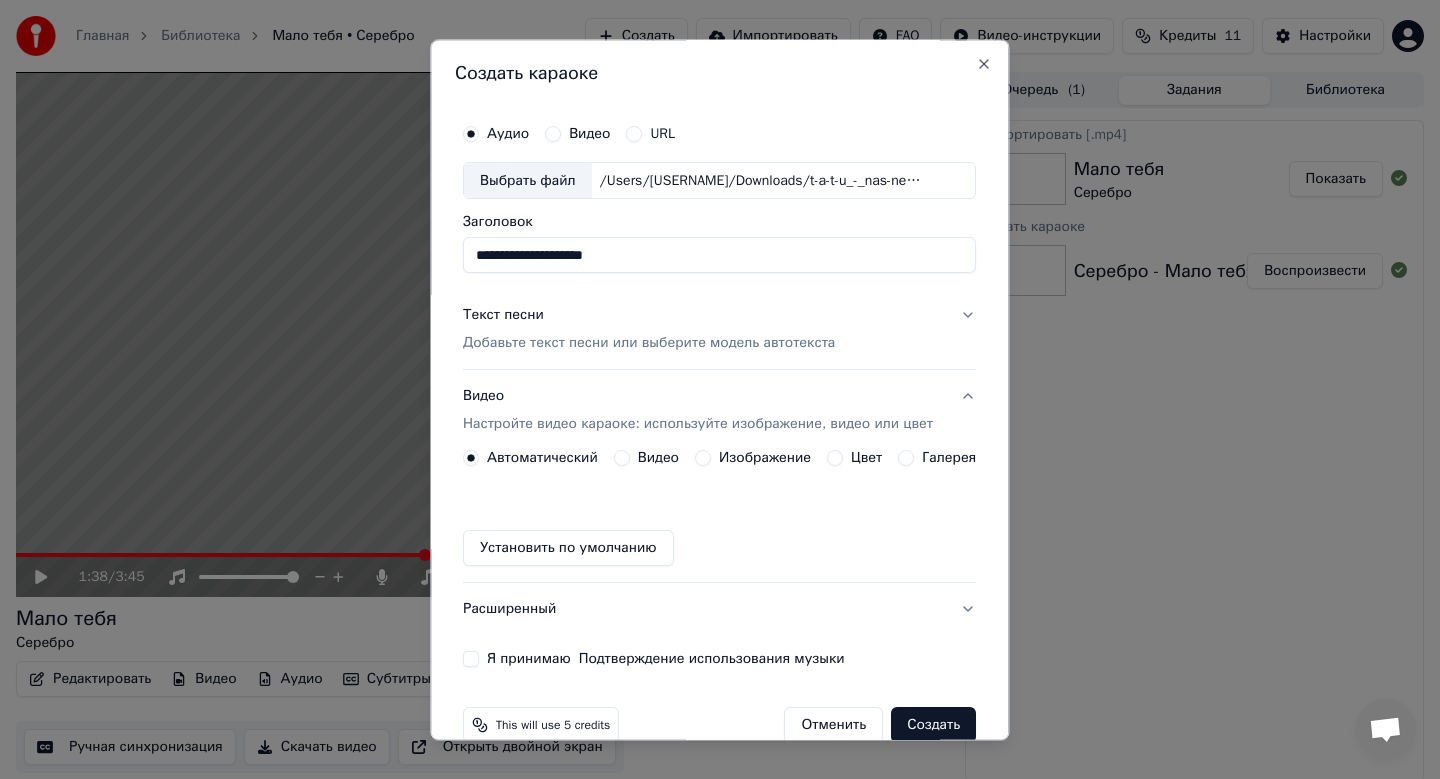 click on "Изображение" at bounding box center [753, 459] 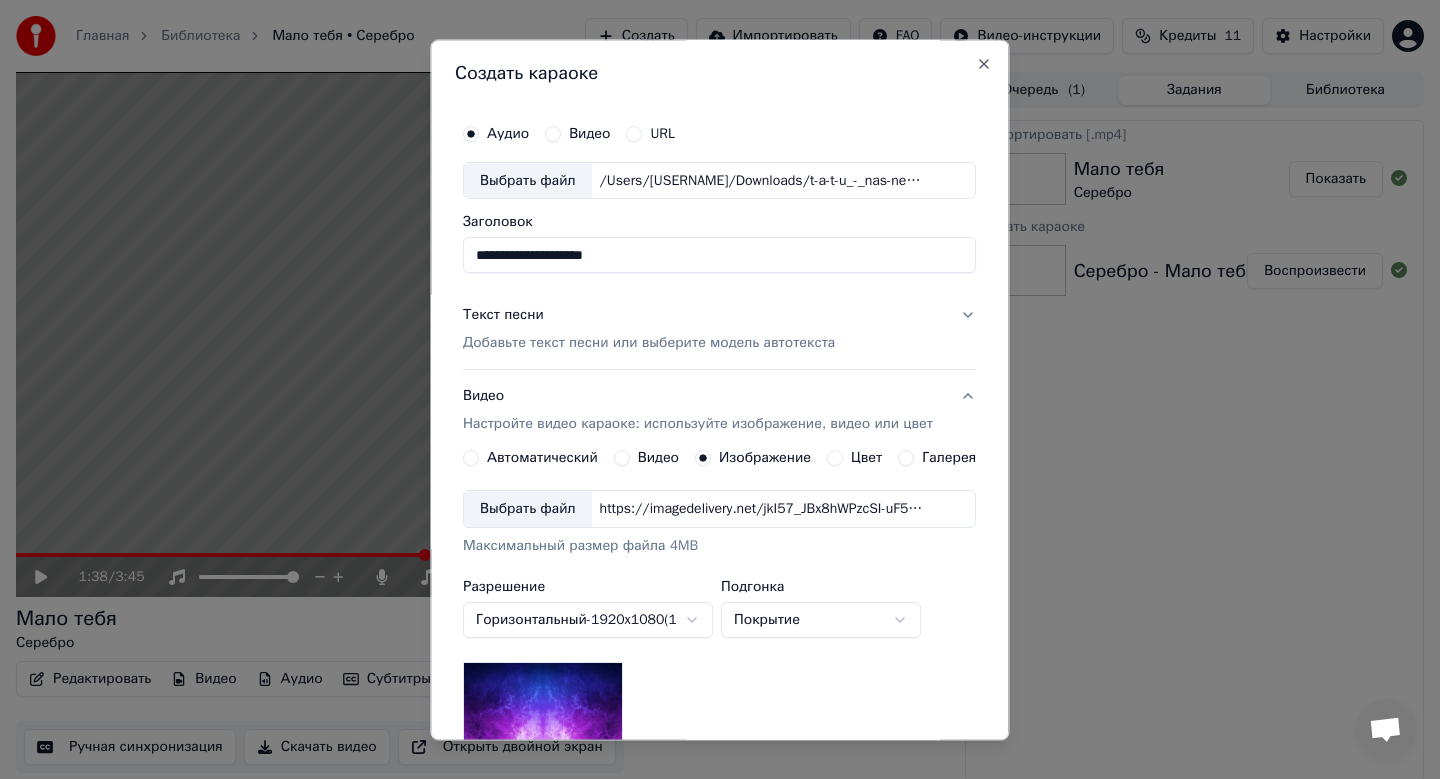 click on "Выбрать файл" at bounding box center [528, 510] 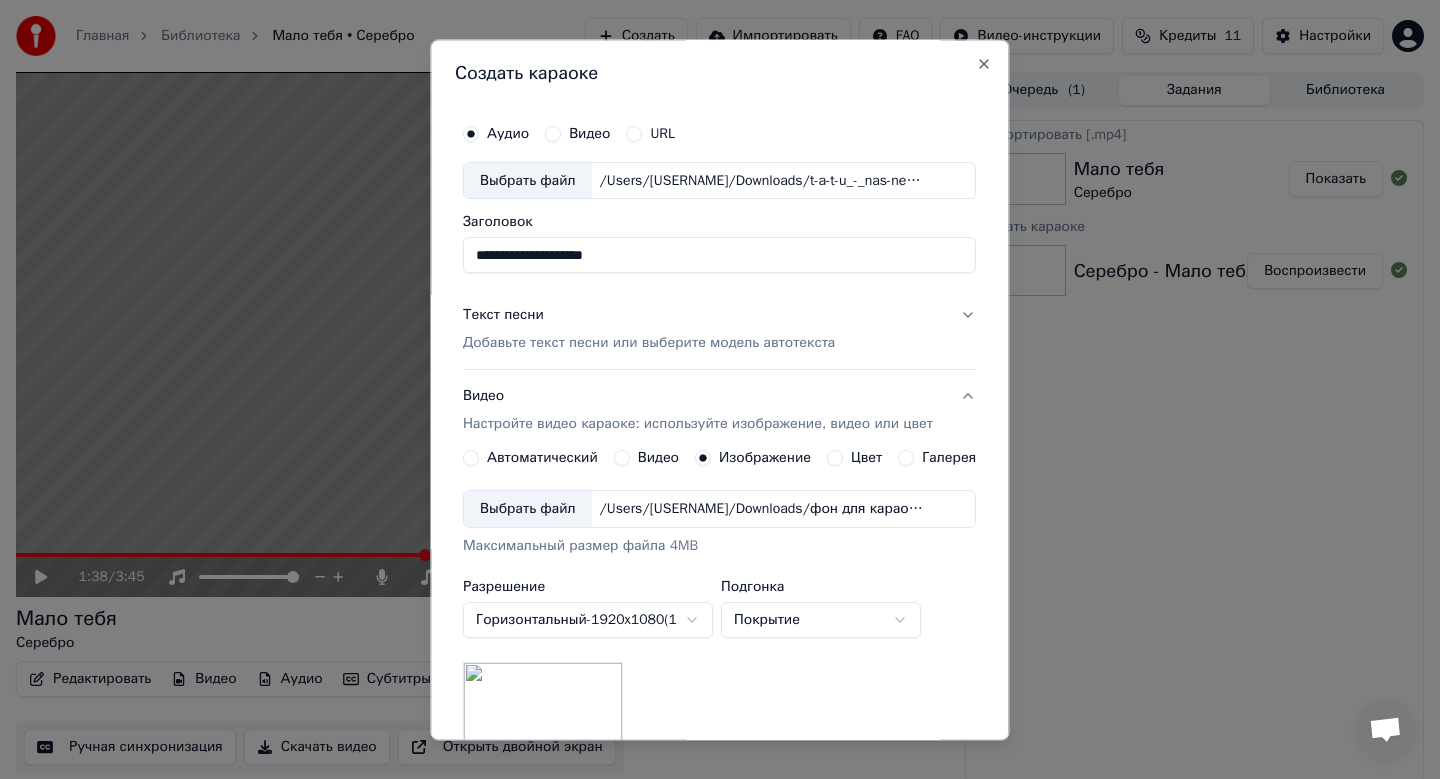 scroll, scrollTop: 299, scrollLeft: 0, axis: vertical 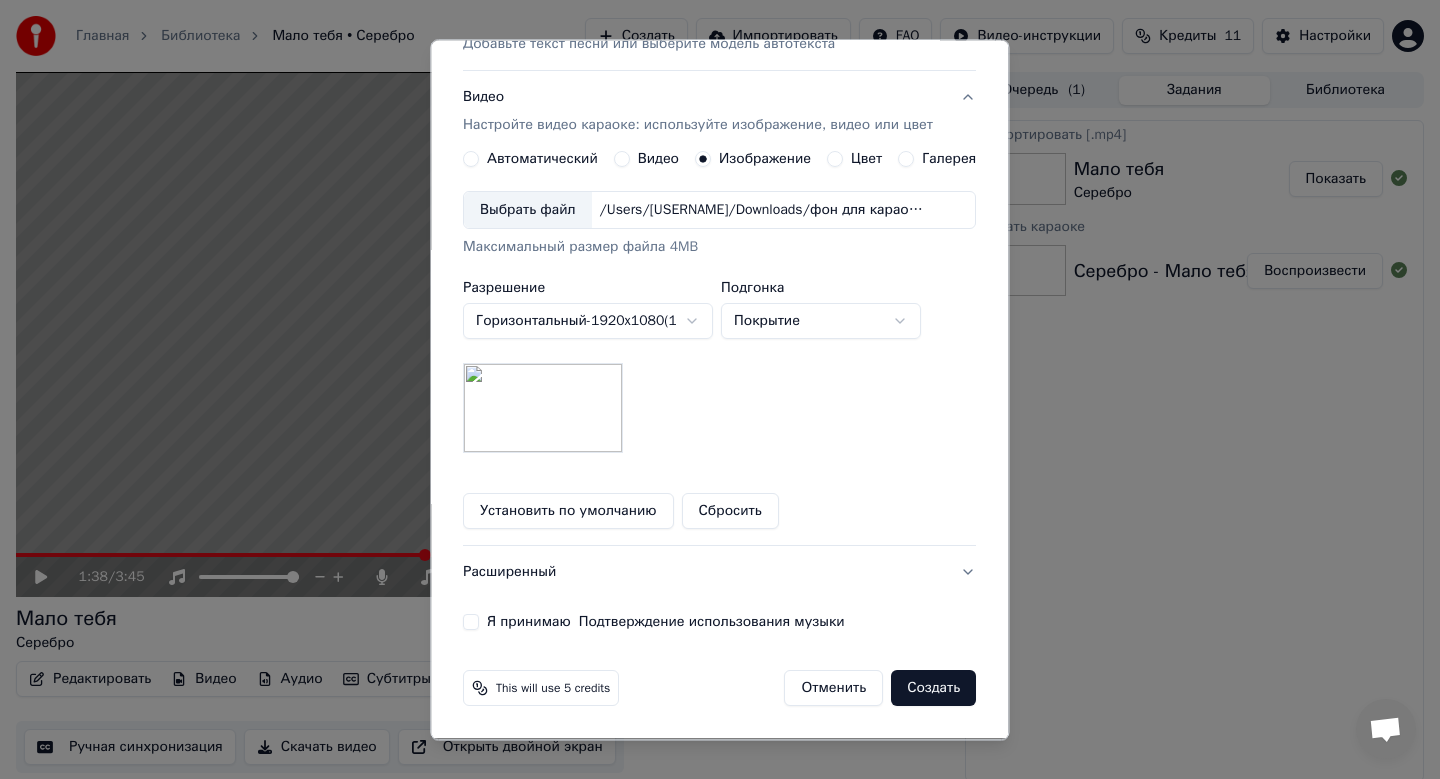 click on "Я принимаю   Подтверждение использования музыки" at bounding box center (471, 623) 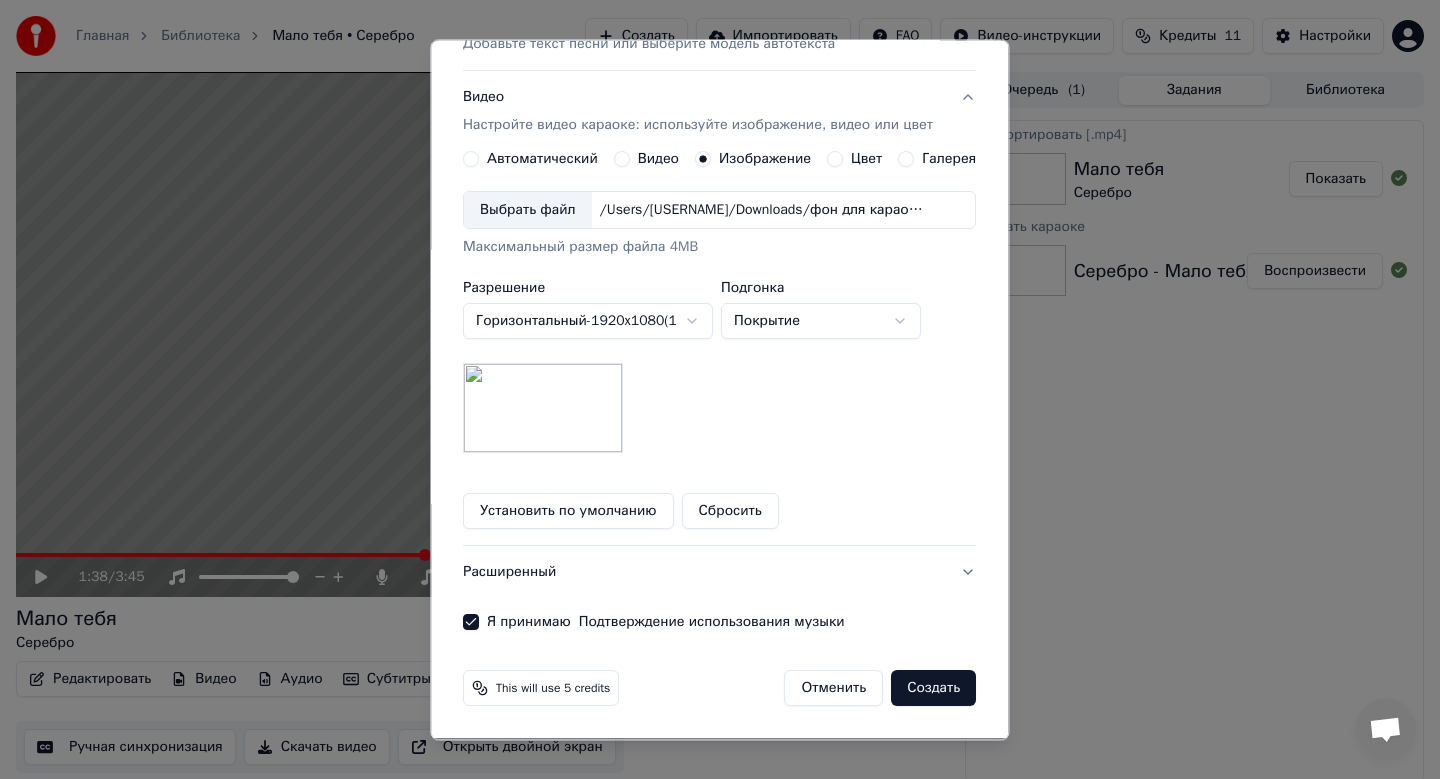 click on "Создать" at bounding box center [934, 689] 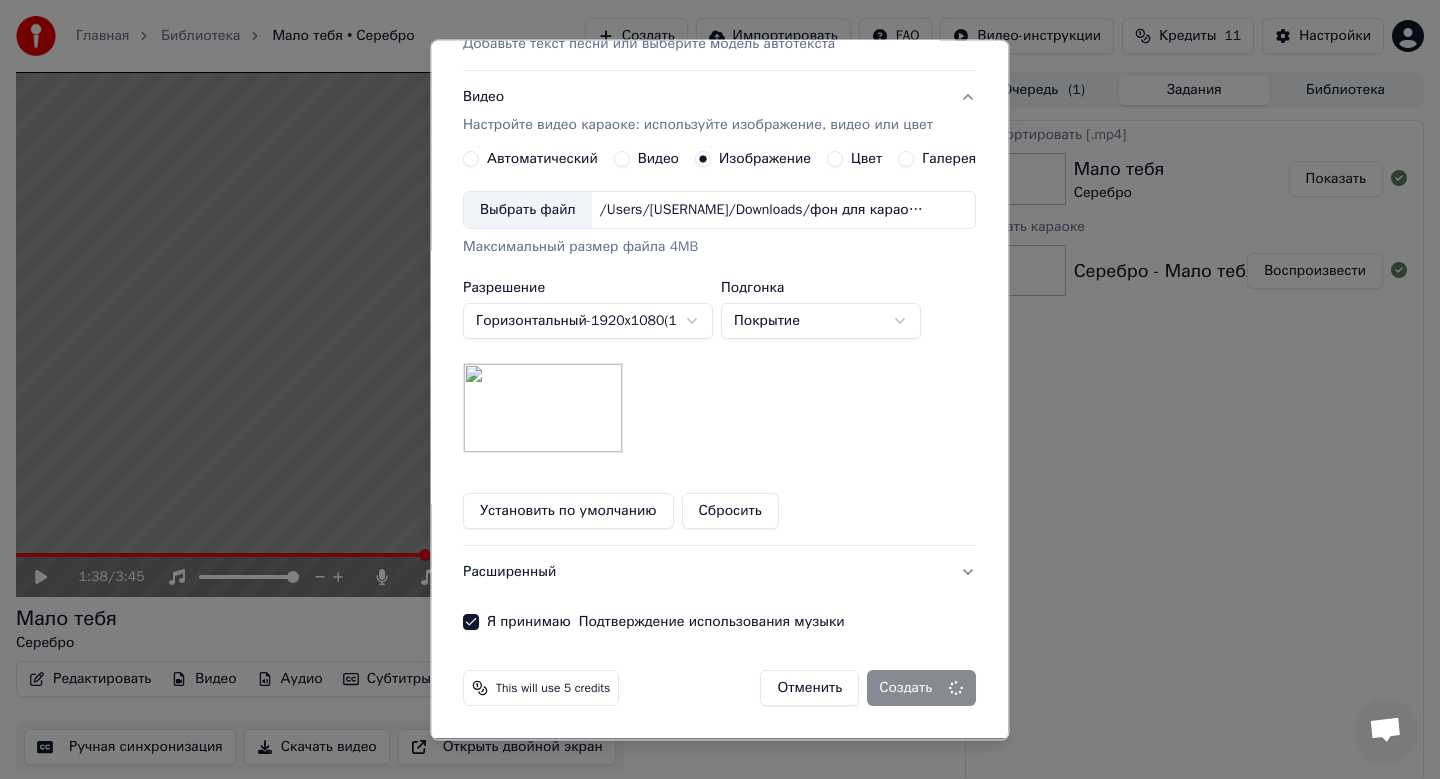 type 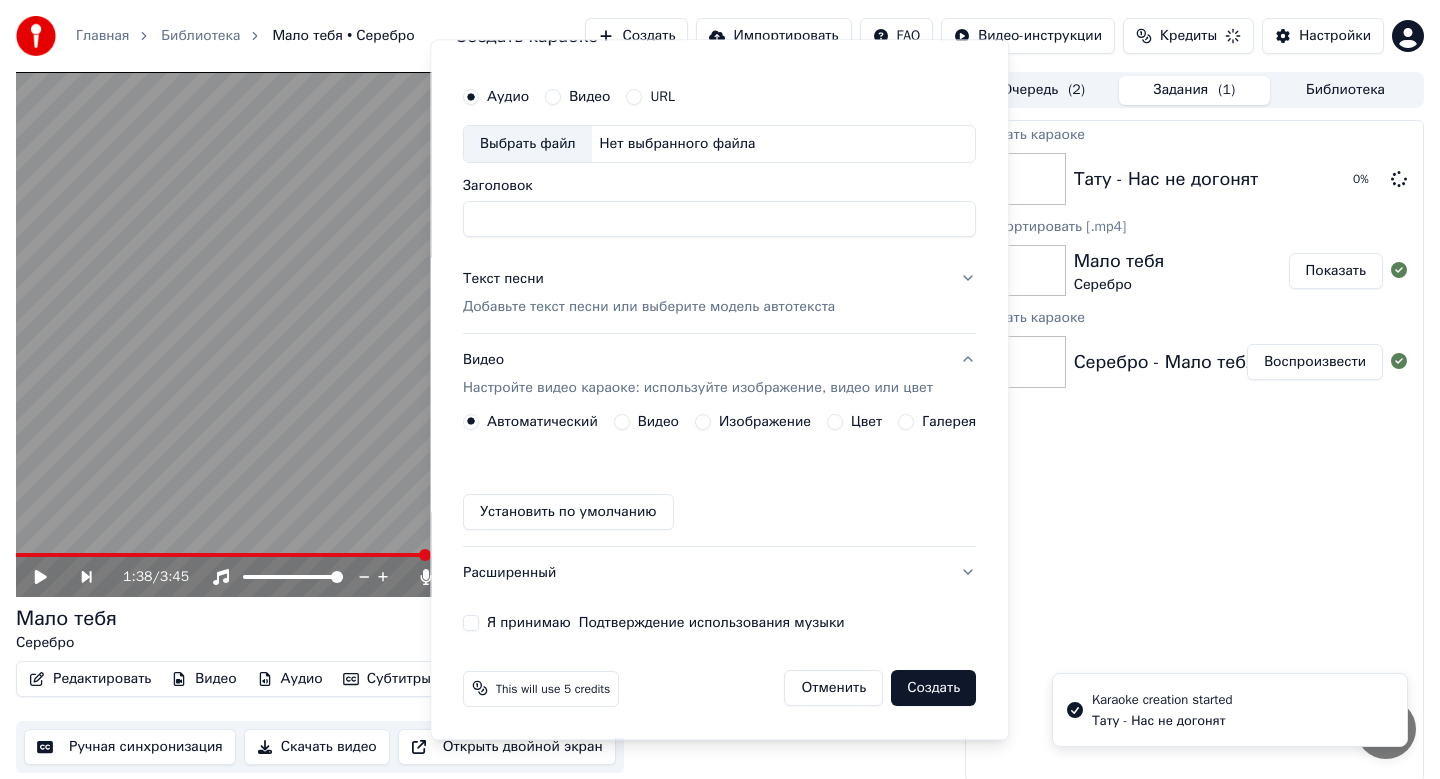 scroll, scrollTop: 37, scrollLeft: 0, axis: vertical 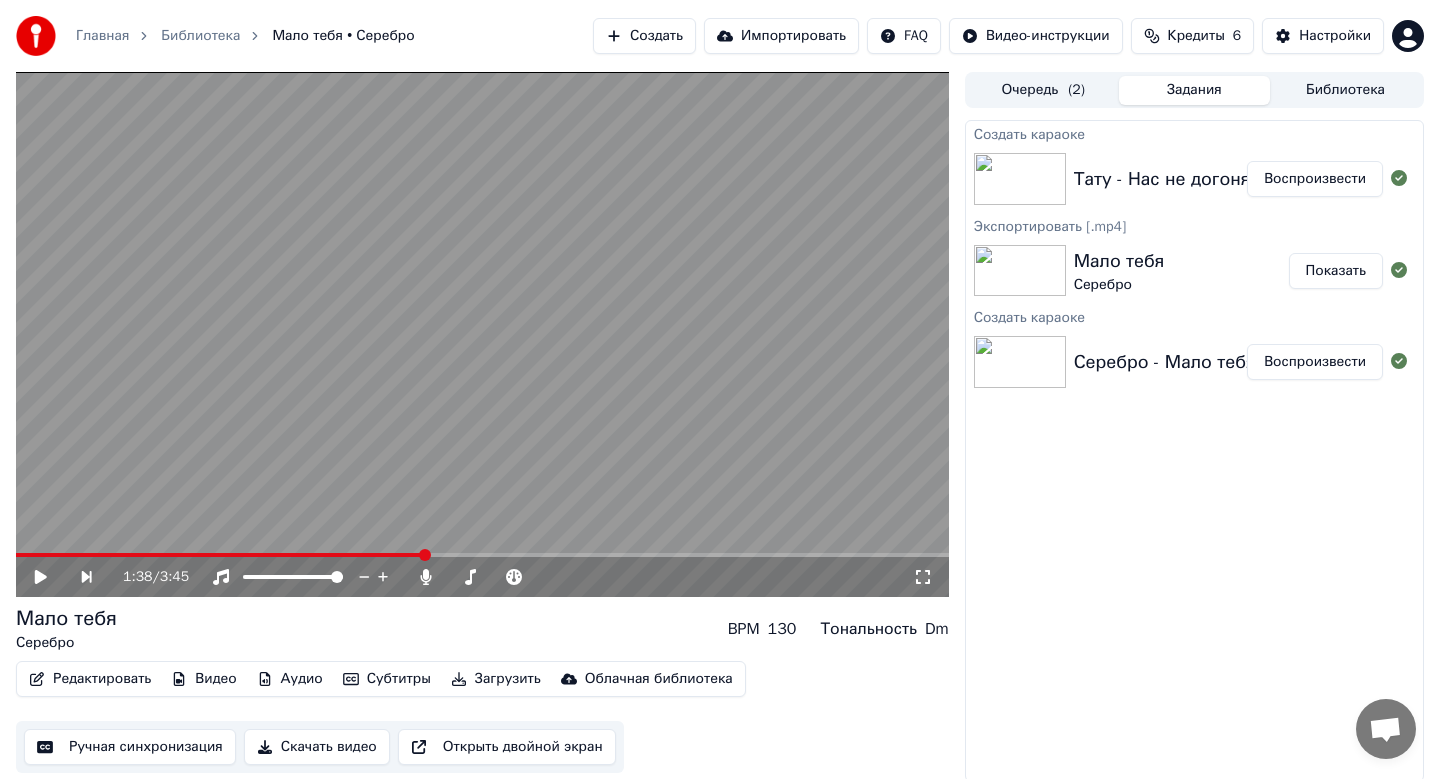 click on "Воспроизвести" at bounding box center (1315, 179) 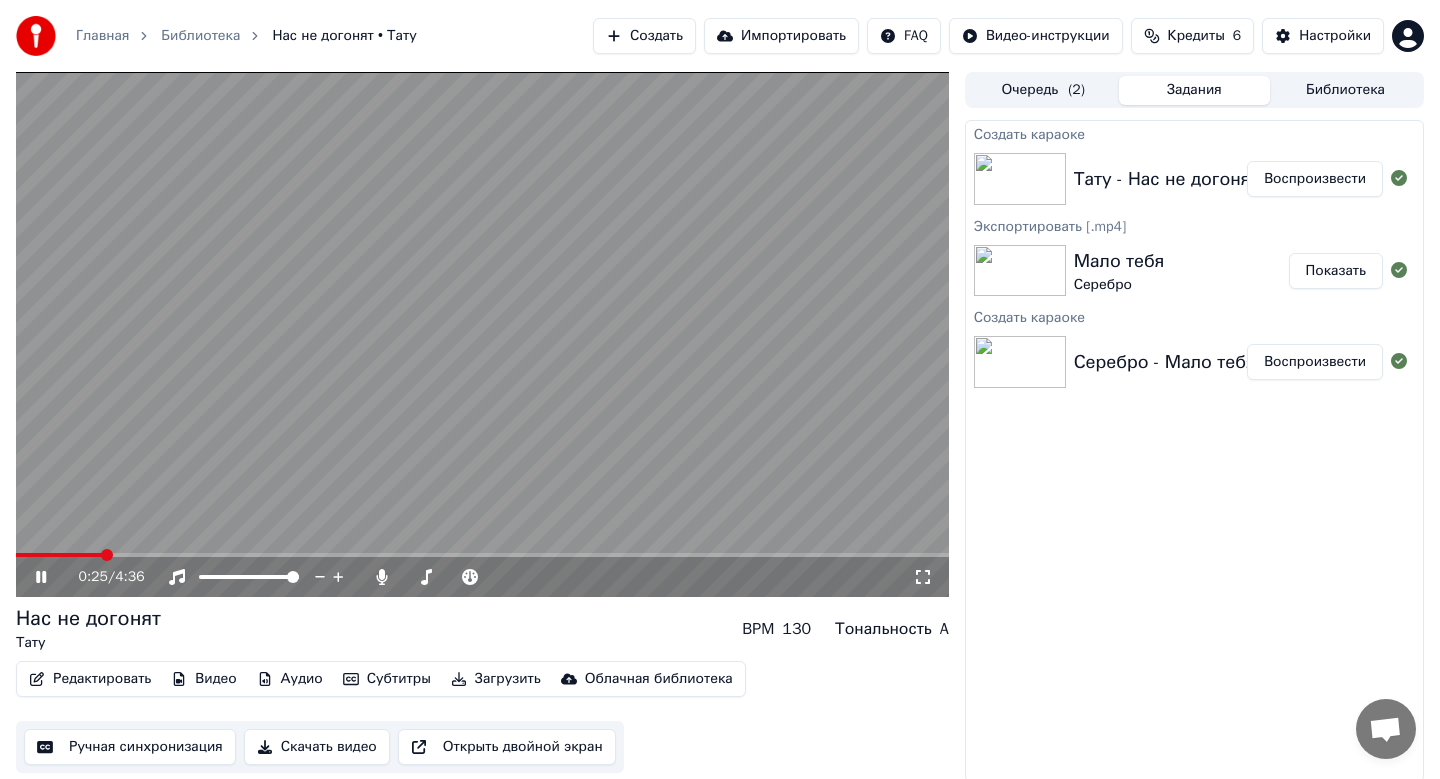 click at bounding box center (482, 334) 